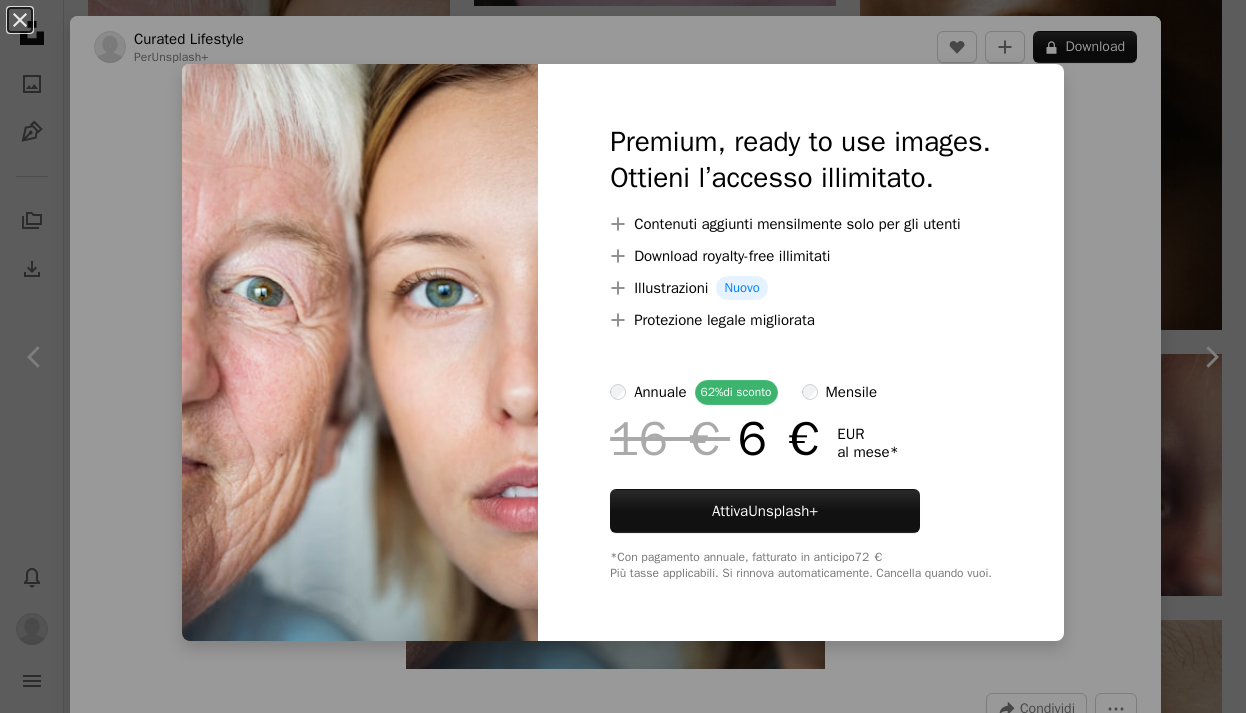 scroll, scrollTop: 6967, scrollLeft: 0, axis: vertical 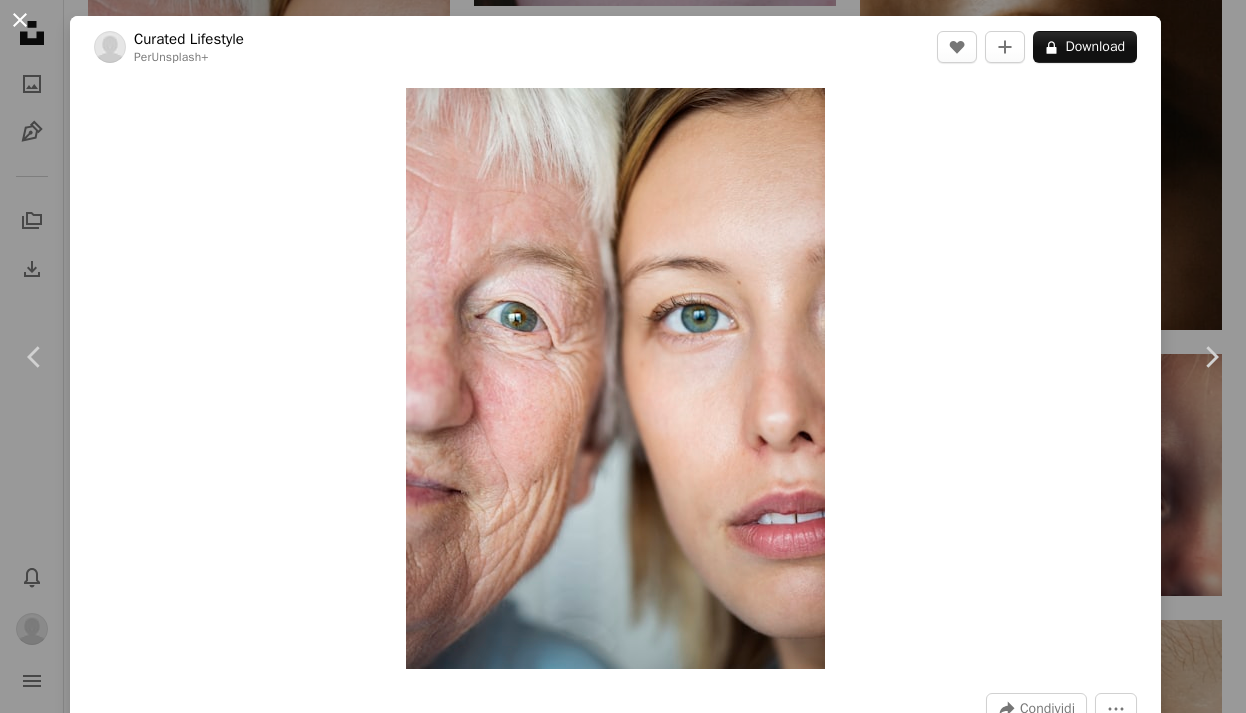 click on "An X shape" at bounding box center [20, 20] 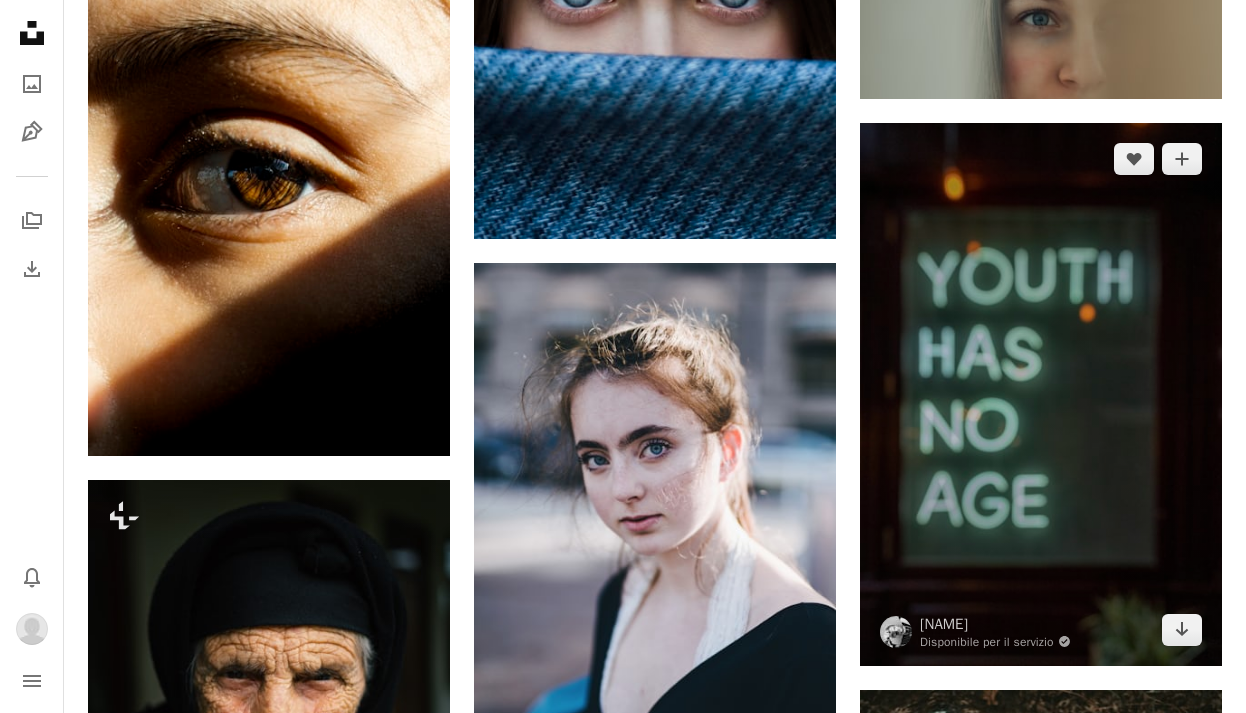 scroll, scrollTop: 12308, scrollLeft: 0, axis: vertical 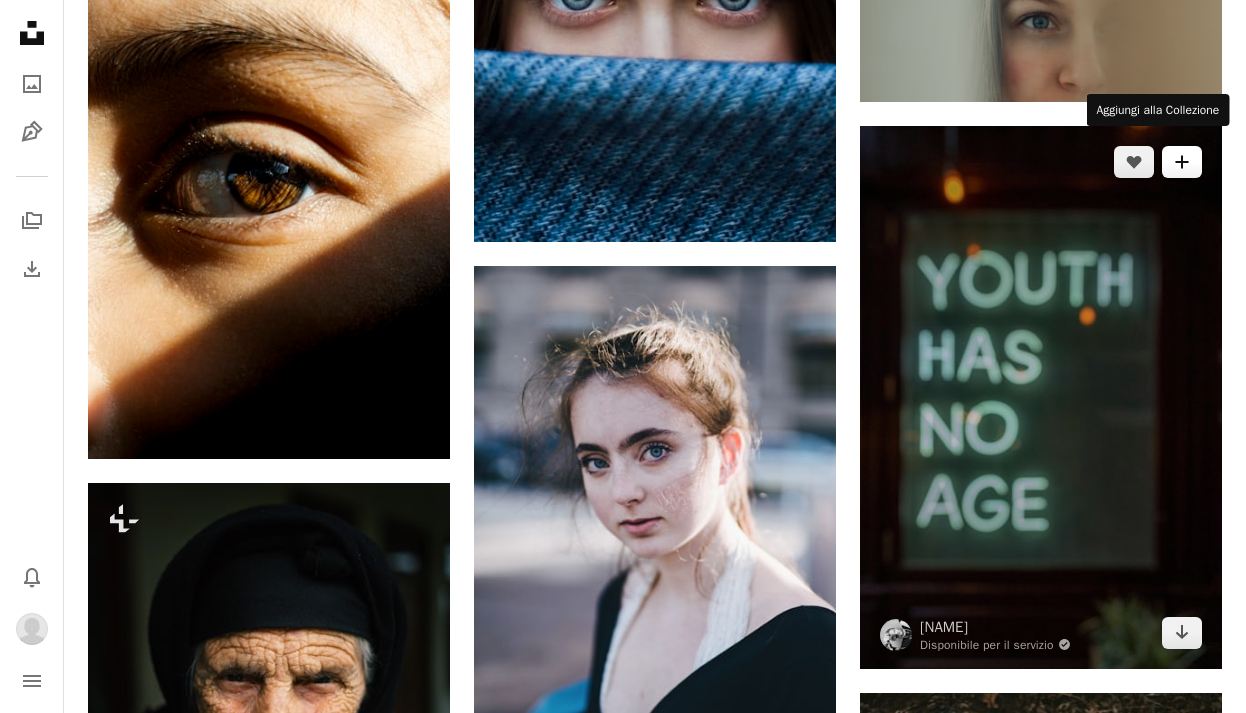 click on "A plus sign" at bounding box center (1182, 162) 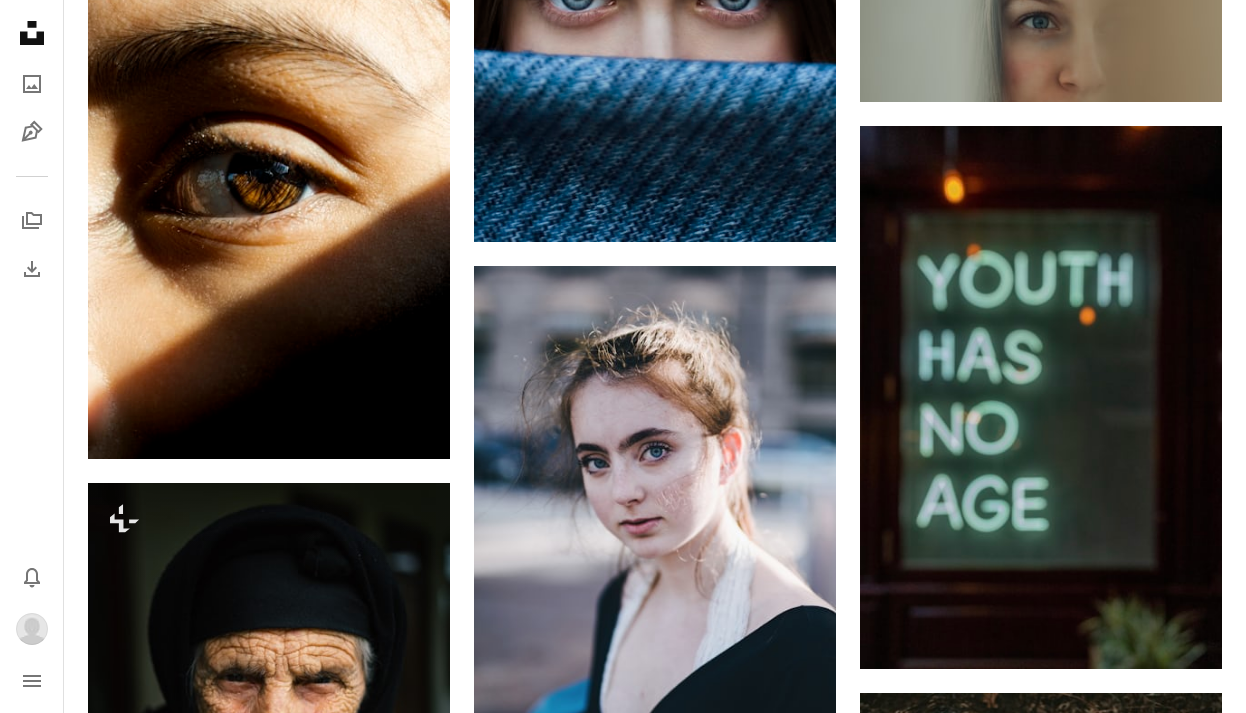 click on "An X shape Aggiungi alla Collezione Per creare una collezione devi prima confermare il tuo account Crea una nuova collezione Nome 60 Descrizione  (facoltativa) 250 Rendi privata la collezione A lock Annulla Crea una collezione" at bounding box center (623, 4720) 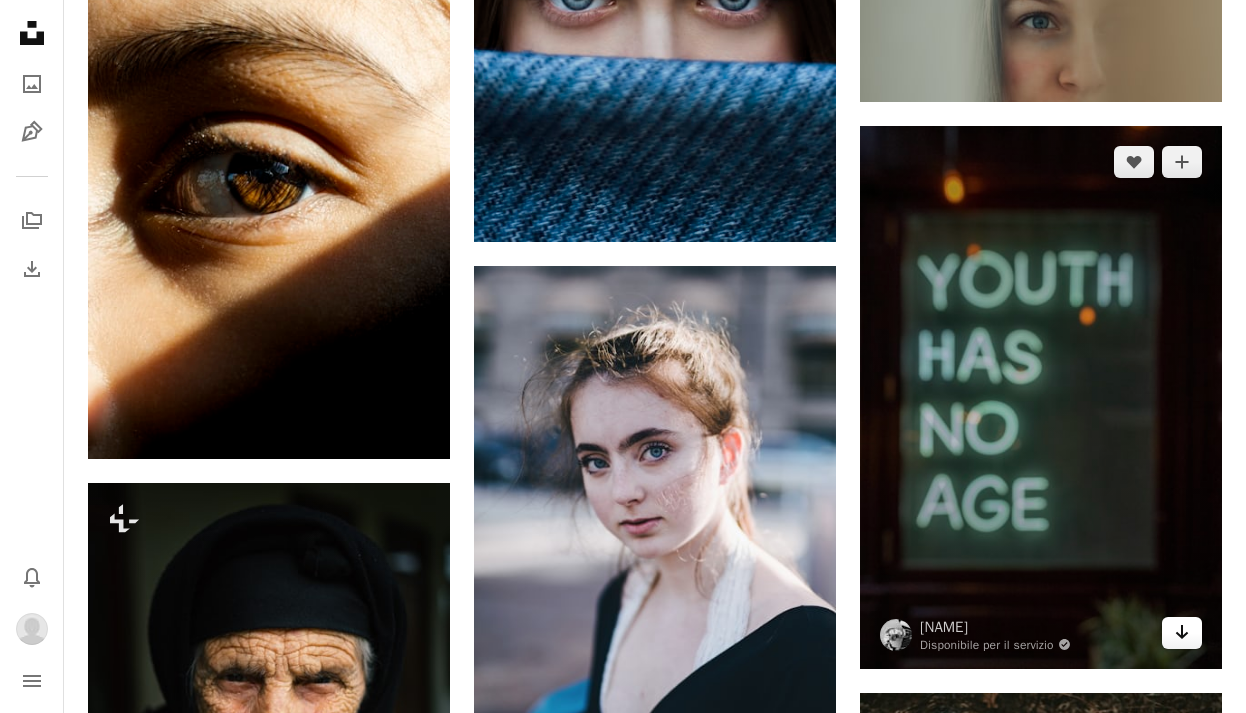 click on "Arrow pointing down" 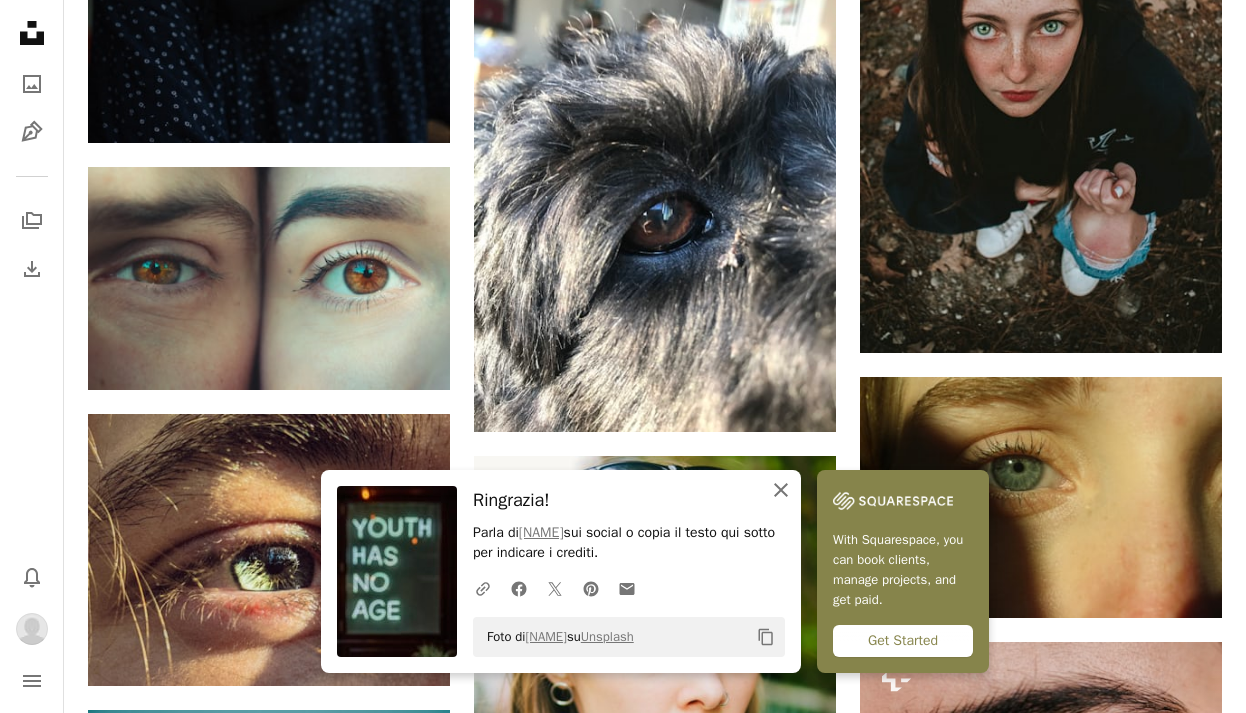 scroll, scrollTop: 13242, scrollLeft: 0, axis: vertical 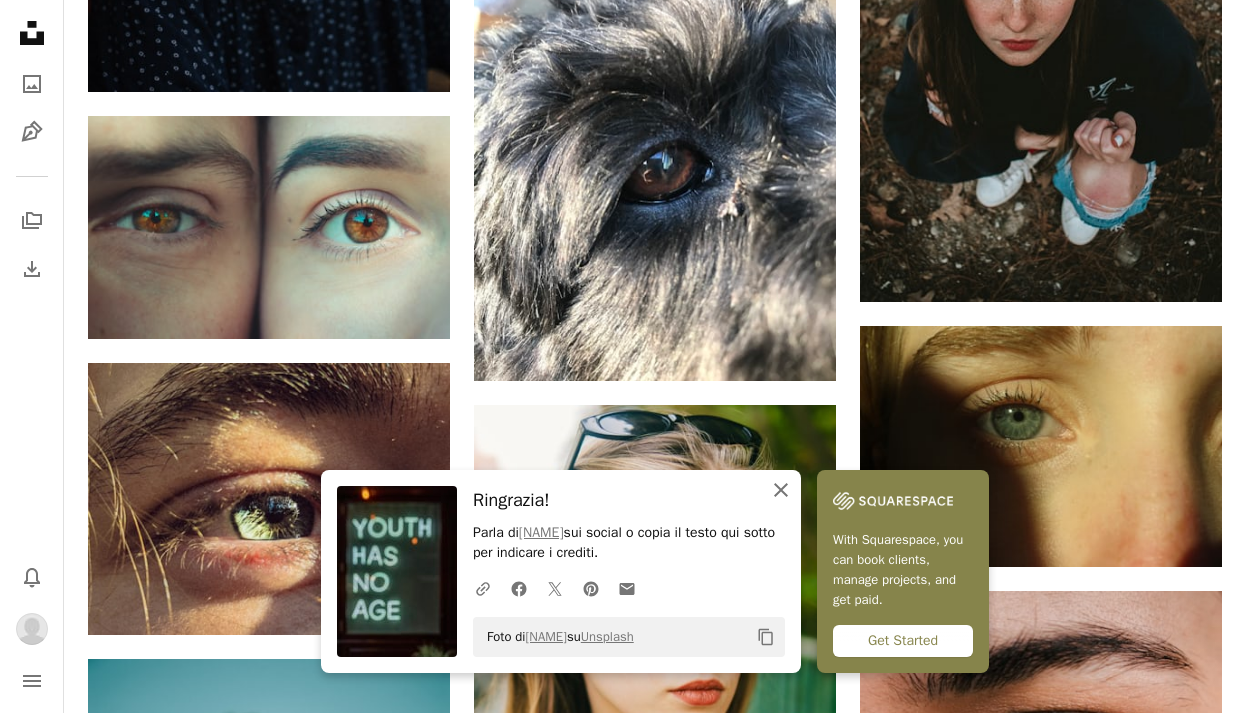 click on "An X shape" 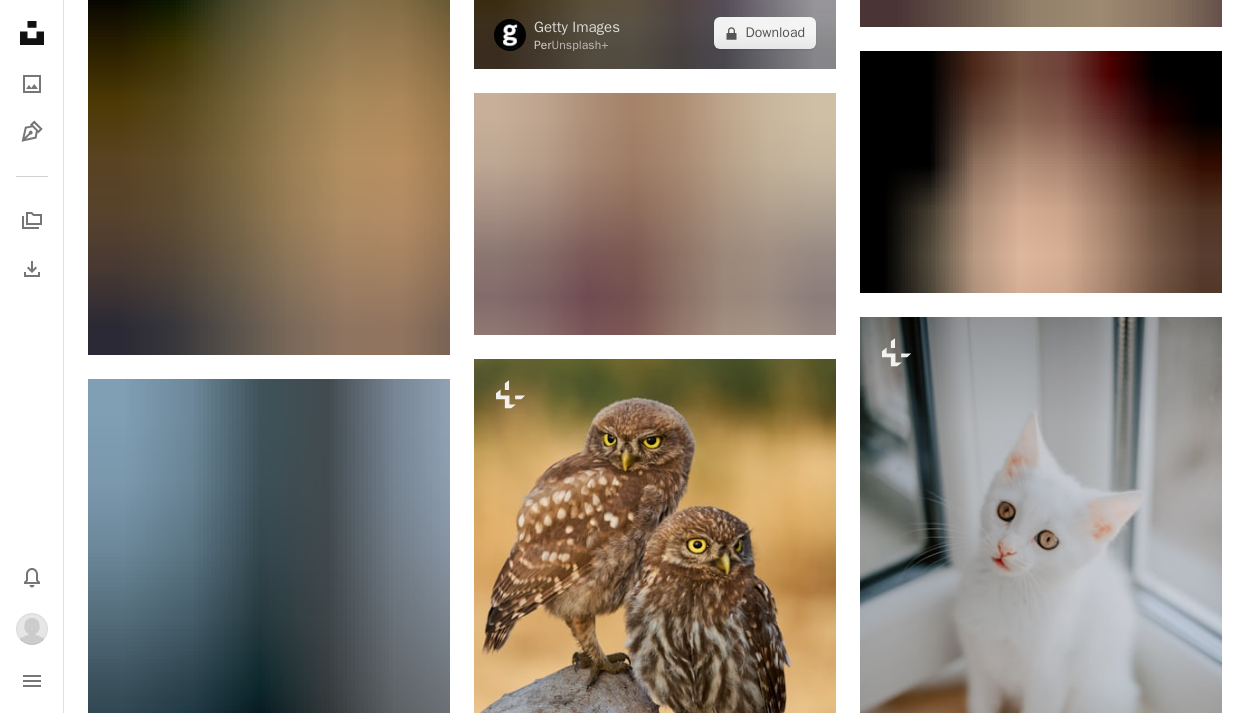 scroll, scrollTop: 45621, scrollLeft: 0, axis: vertical 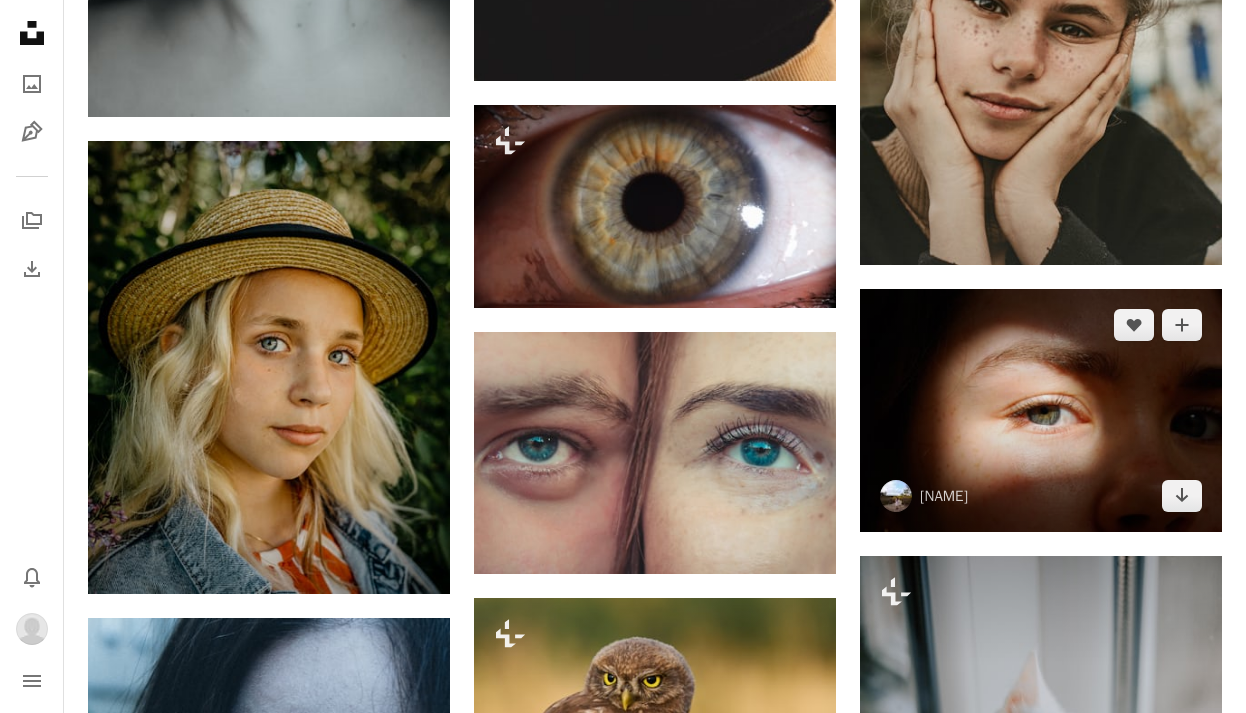 click at bounding box center (1041, 410) 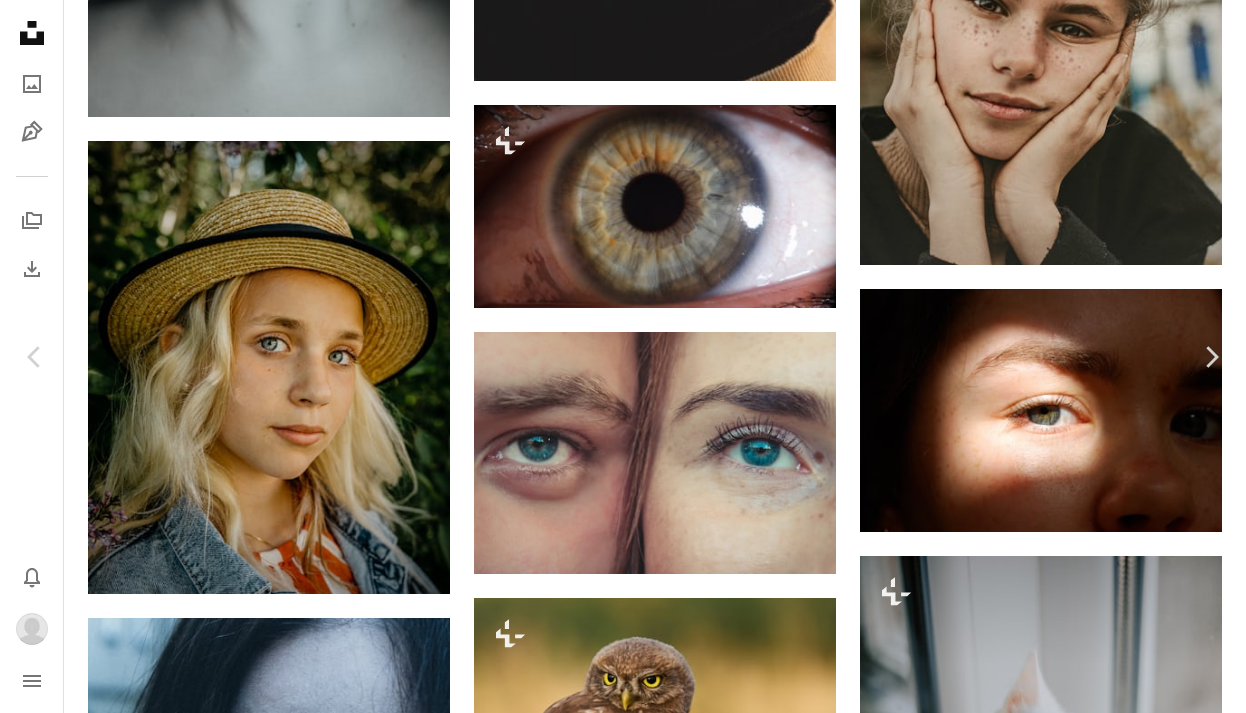 click on "An X shape Chevron left Chevron right [FIRST] [LAST] [FIRST] [LAST] A heart A plus sign Download Chevron down Zoom in Visualizzazioni 360.618 Download 2888 A forward-right arrow Condividi Info icon Info More Actions A map marker [CITY], [COUNTRY] Calendar outlined Pubblicato il 10 aprile 2020 Camera NIKON CORPORATION, NIKON D60 Safety Può essere utilizzato gratuitamente ai sensi della Licenza Unsplash occhio occhi luce solare inquadratura ritratto nero Umano foto faccia [CITY] fotografia pelle bocca testa labbro lenti a contatto Sfoglia immagini premium correlate su iStock | Risparmia il 20% con il codice UNSPLASH20 Immagini correlate A heart A plus sign [FIRST] [LAST] Disponibile per il servizio A checkmark inside of a circle Arrow pointing down A heart A plus sign [FIRST] [LAST] Arrow pointing down A heart A plus sign [FIRST] [LAST] Arrow pointing down A heart A plus sign [FIRST] [LAST] Arrow pointing down A heart A plus sign [FIRST] [LAST] Arrow pointing down Plus sign for Unsplash+ A heart A plus sign [FIRST] [LAST] Per Unsplash+" at bounding box center (623, 4842) 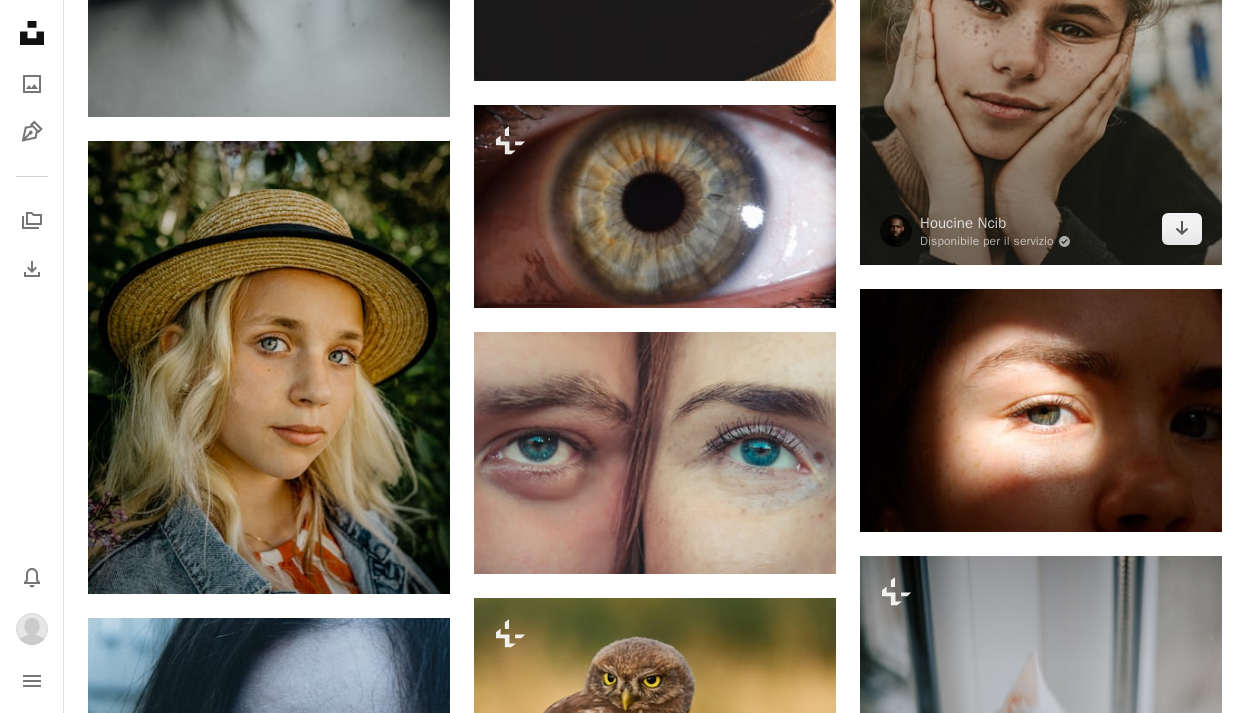 click at bounding box center (1041, -7) 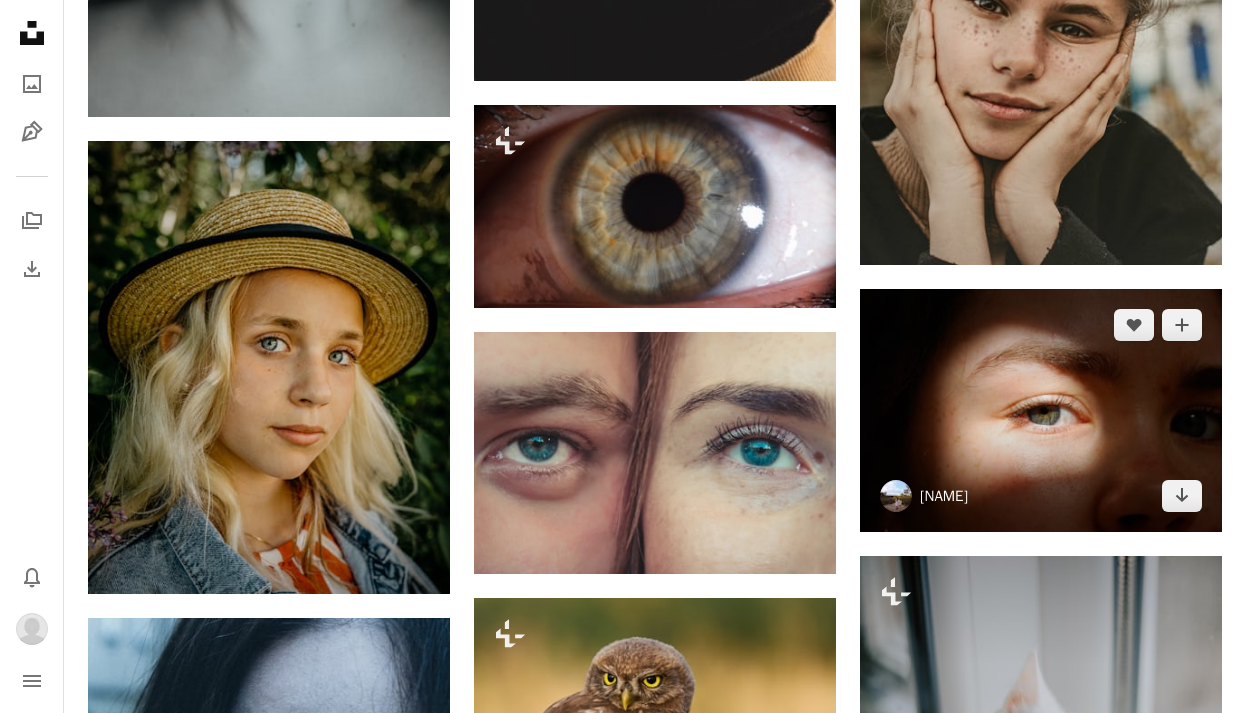 click on "A heart A plus sign [FIRST] [LAST] Arrow pointing down" at bounding box center (1041, 410) 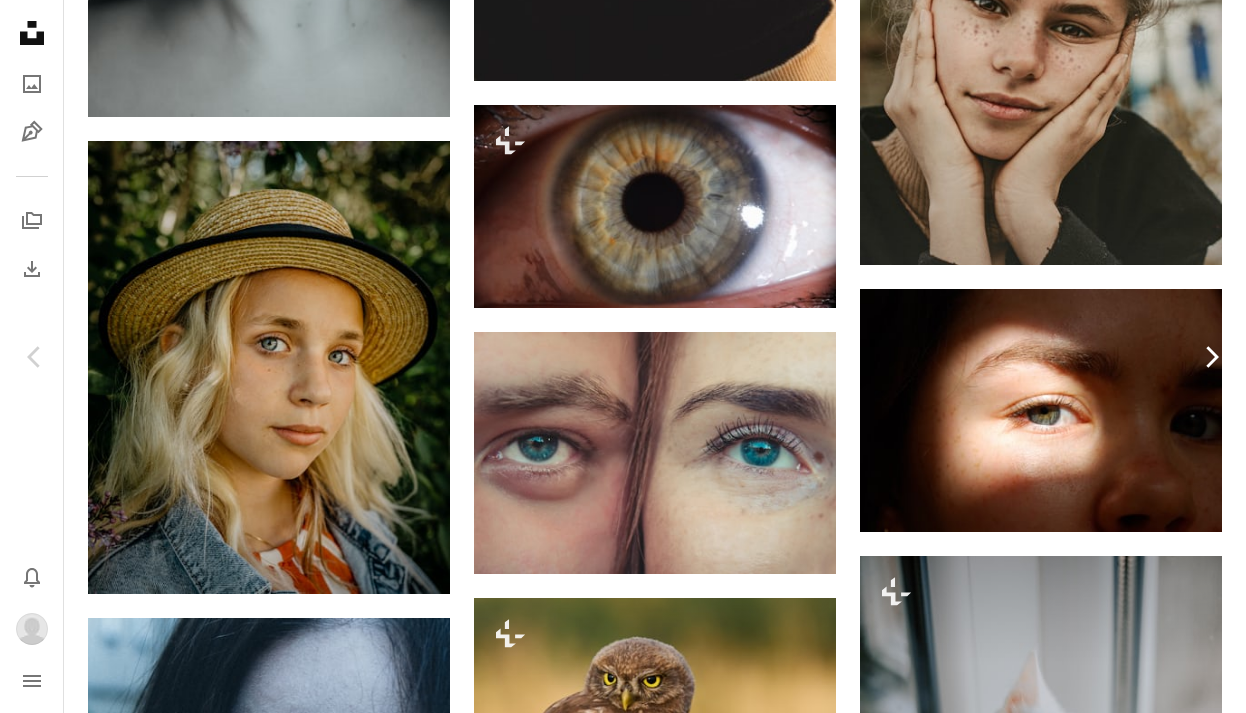 click on "Chevron right" at bounding box center (1211, 357) 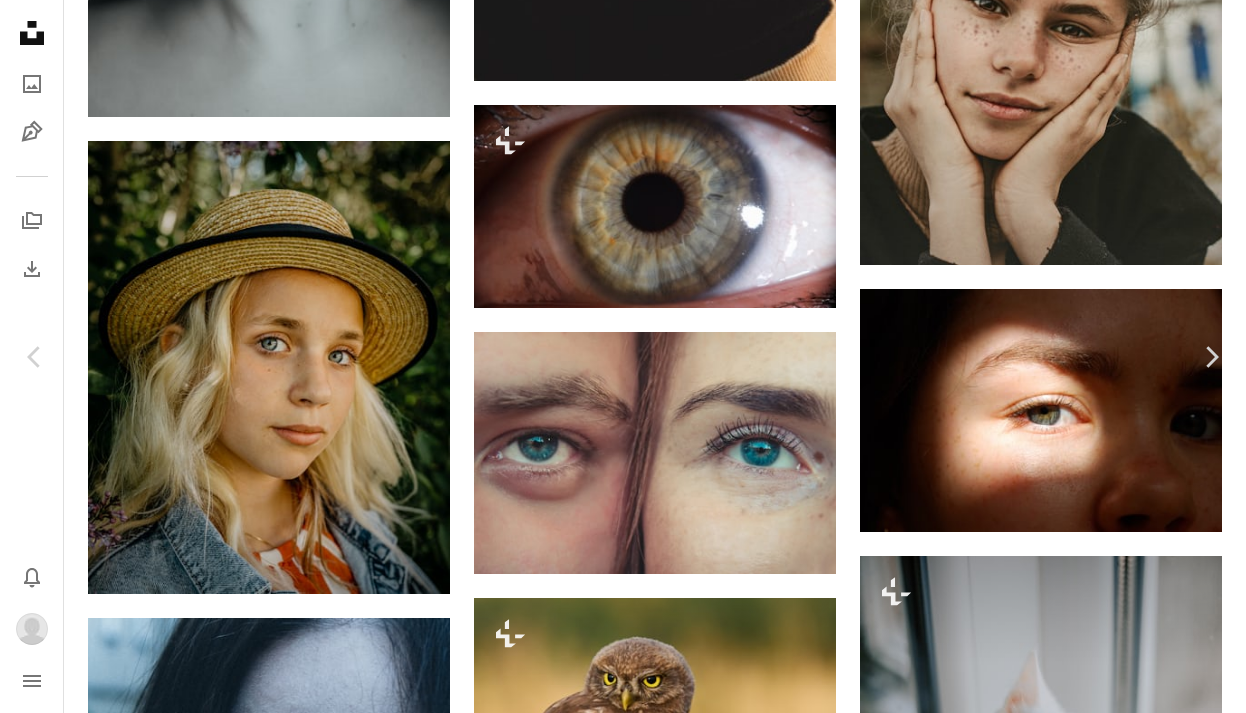 click on "An X shape" at bounding box center (20, 20) 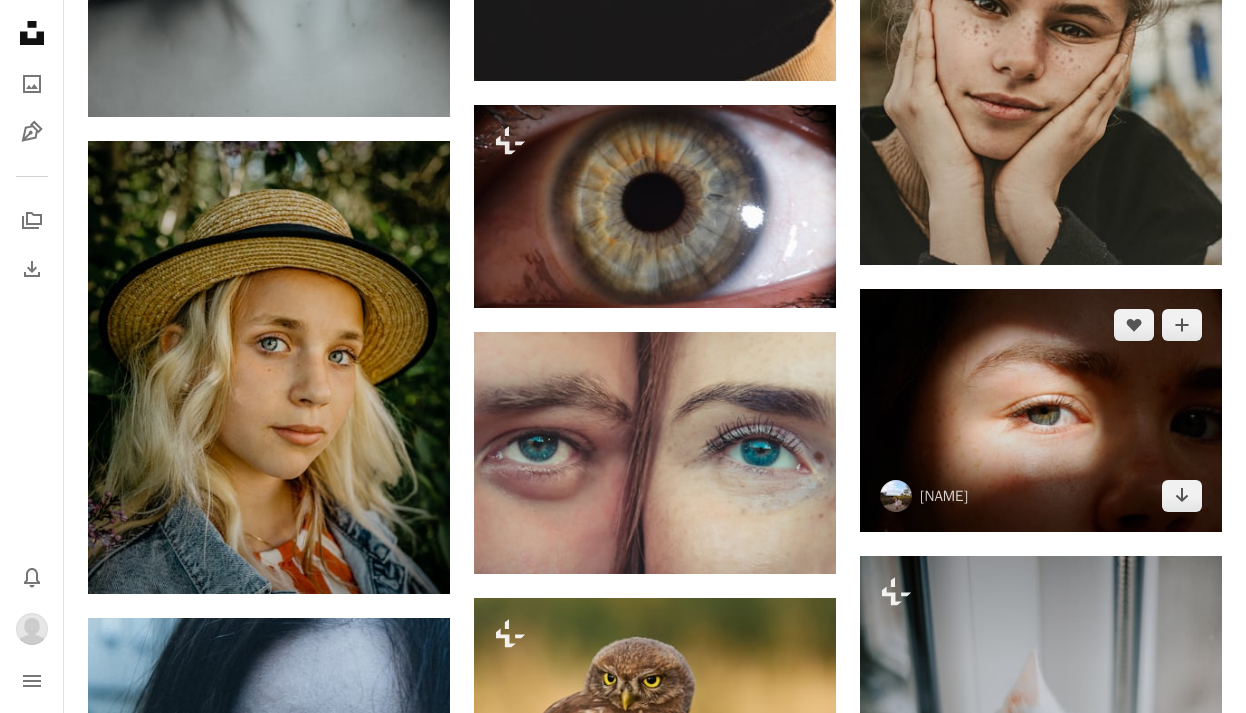 click at bounding box center [1041, 410] 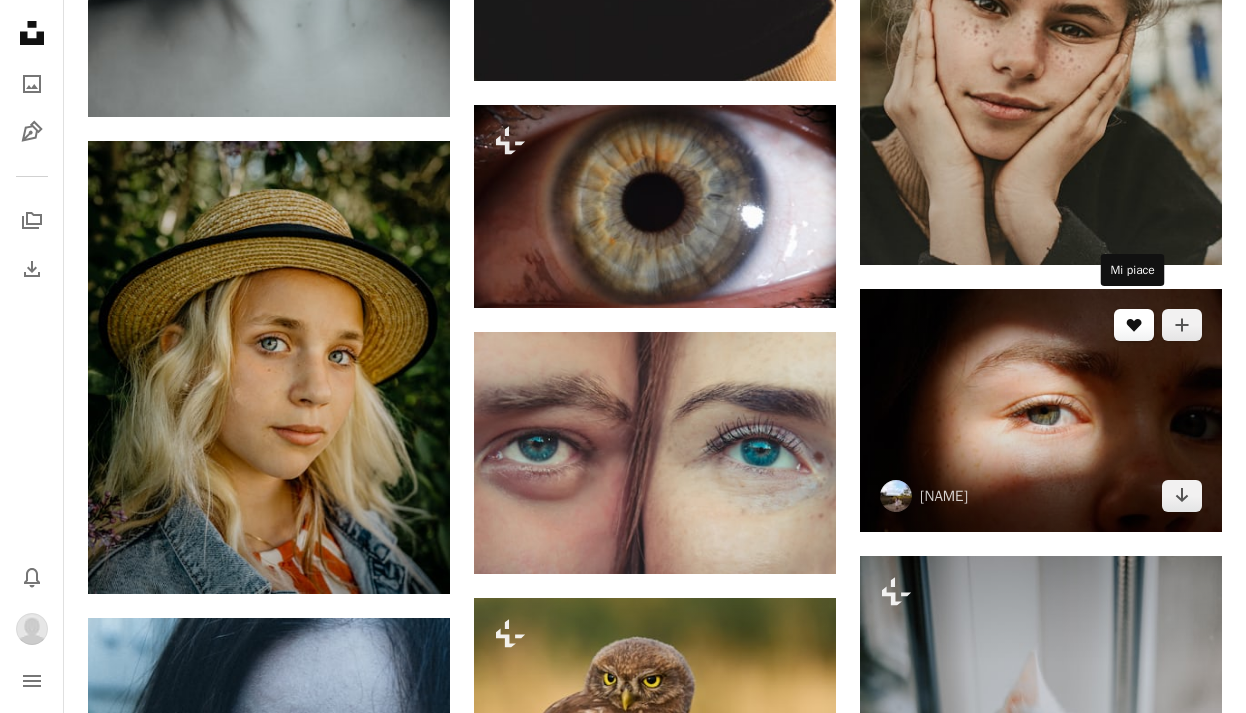 click on "A heart" at bounding box center (1134, 325) 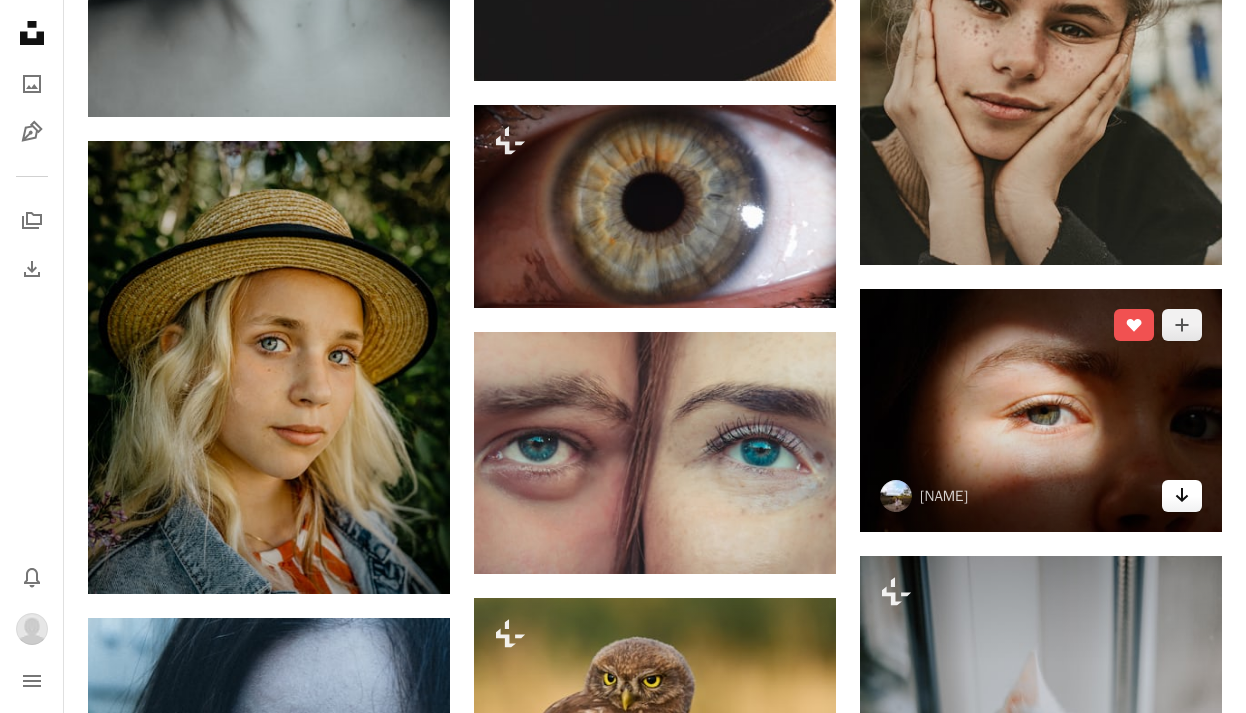 click on "Arrow pointing down" 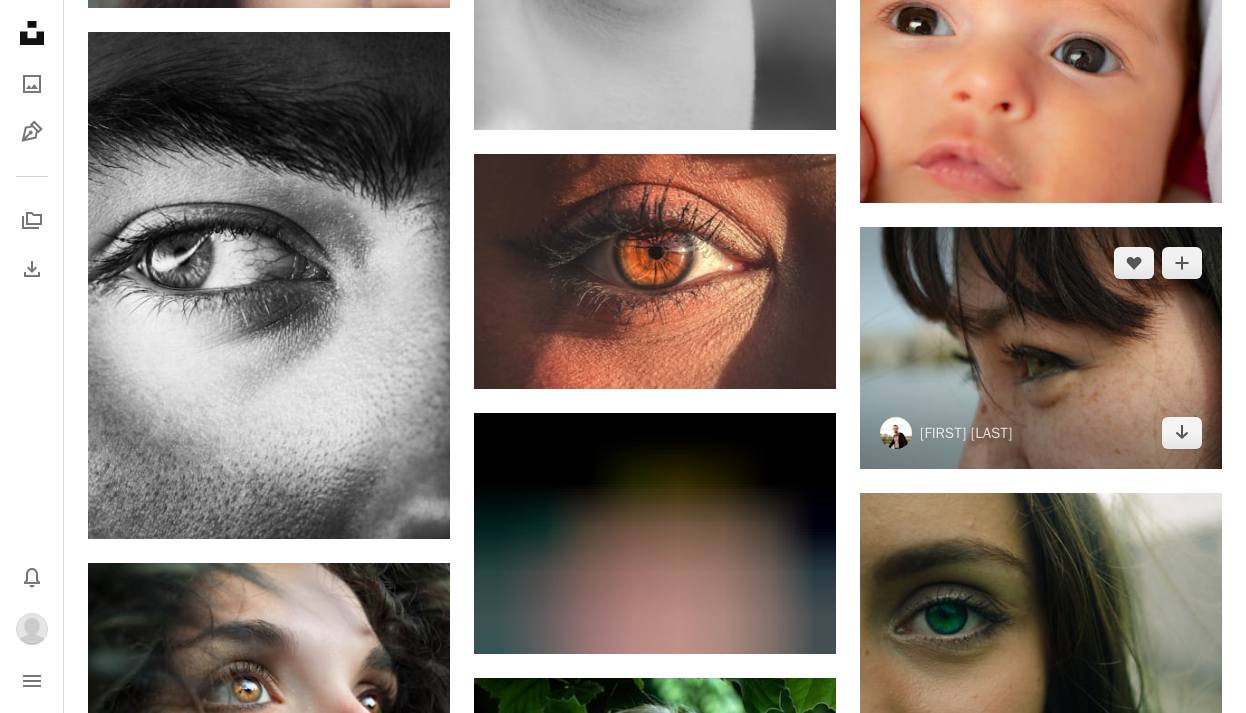 scroll, scrollTop: 53855, scrollLeft: 0, axis: vertical 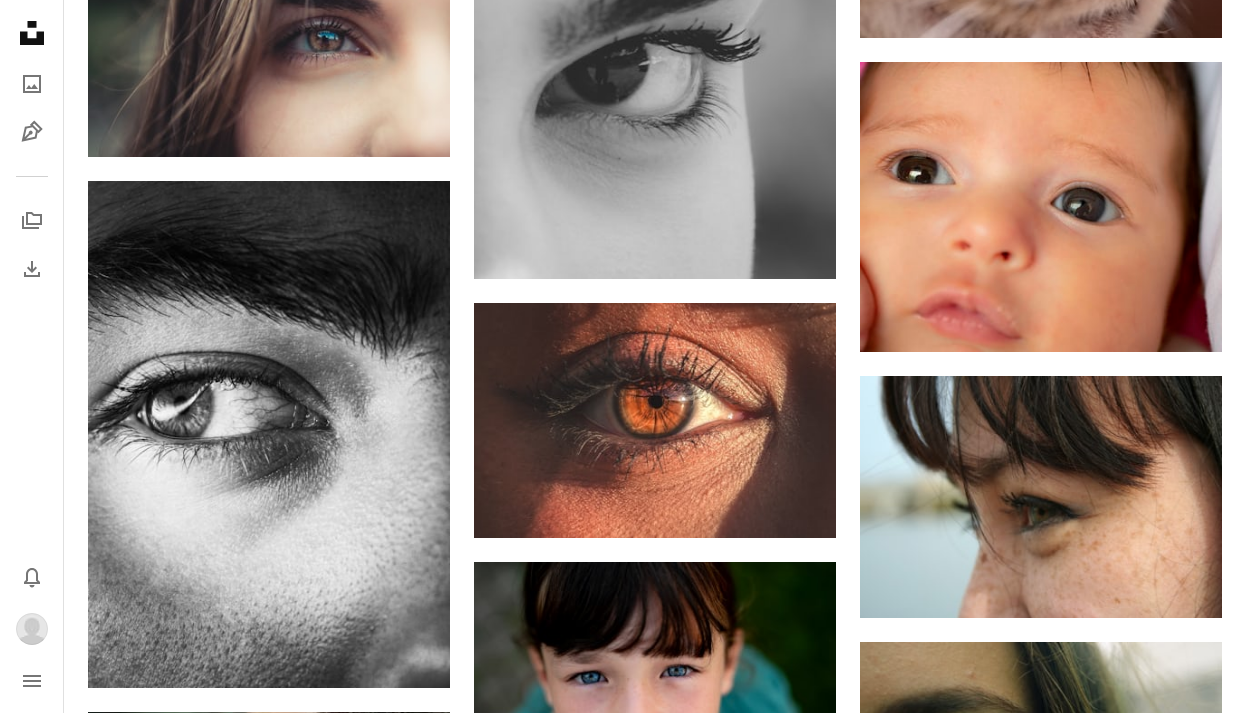 drag, startPoint x: 1238, startPoint y: 623, endPoint x: 1228, endPoint y: 13, distance: 610.082 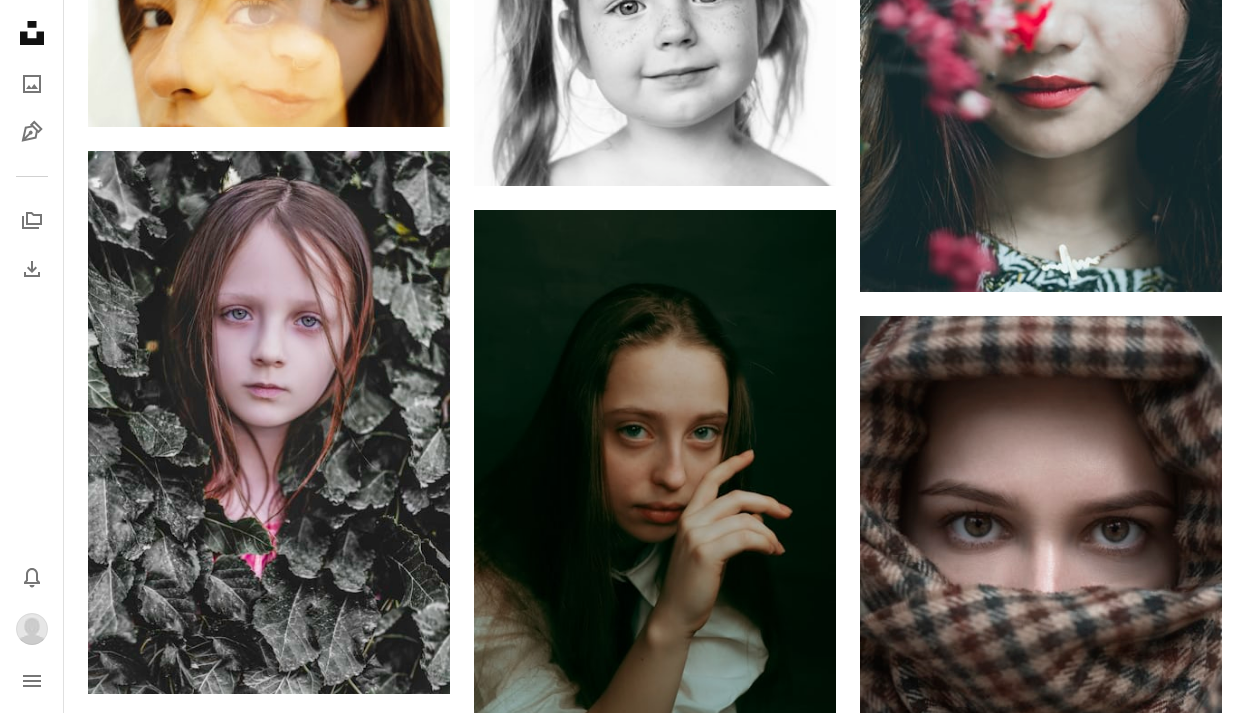 scroll, scrollTop: 19466, scrollLeft: 0, axis: vertical 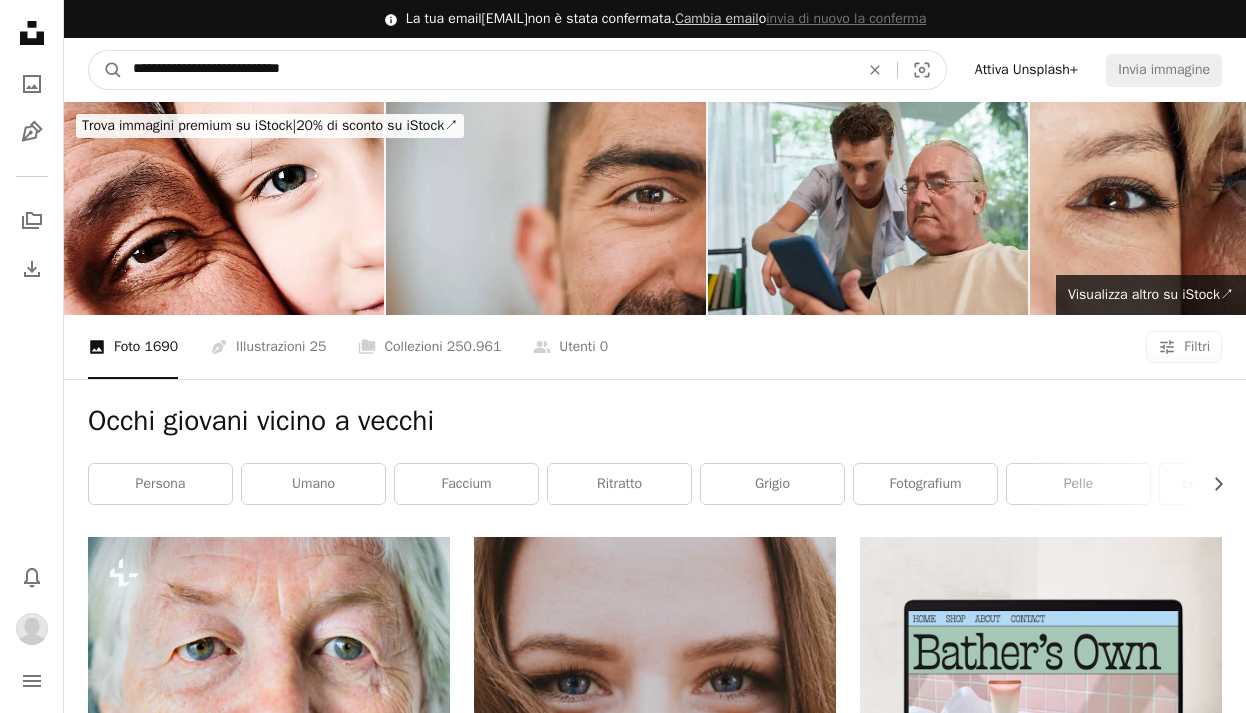 drag, startPoint x: 715, startPoint y: 55, endPoint x: 381, endPoint y: 79, distance: 334.86118 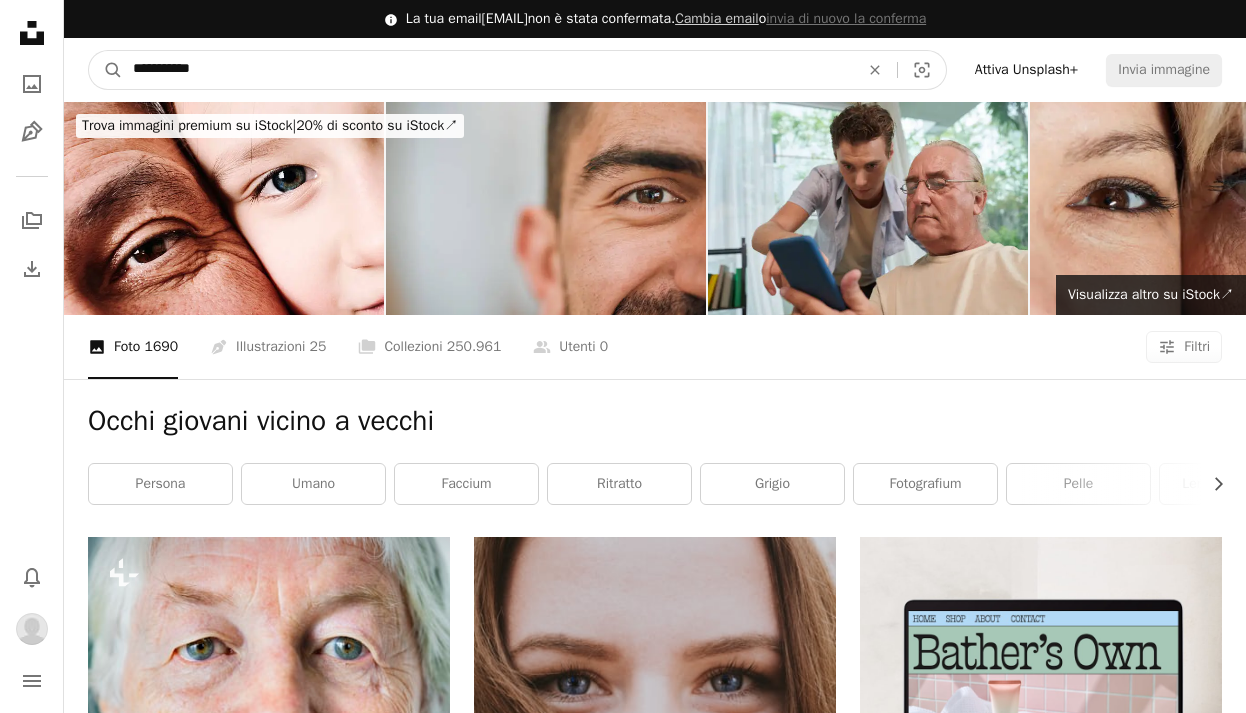click on "A magnifying glass" at bounding box center [106, 70] 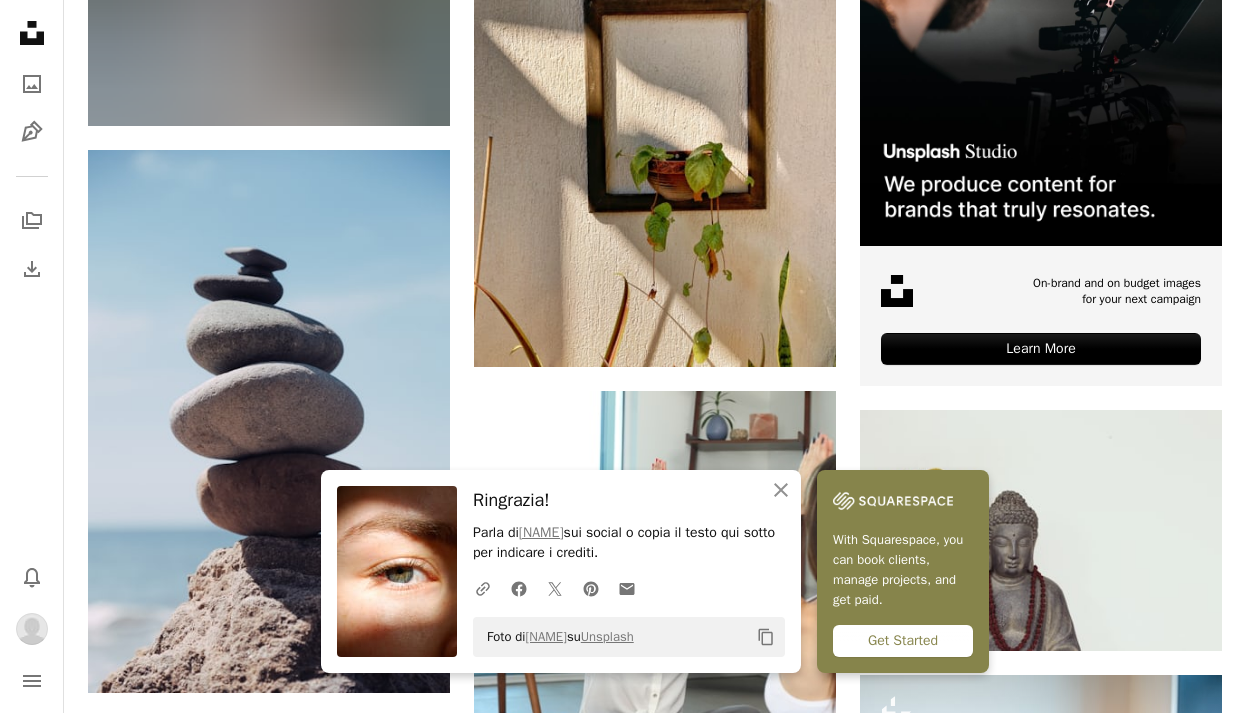 scroll, scrollTop: 728, scrollLeft: 0, axis: vertical 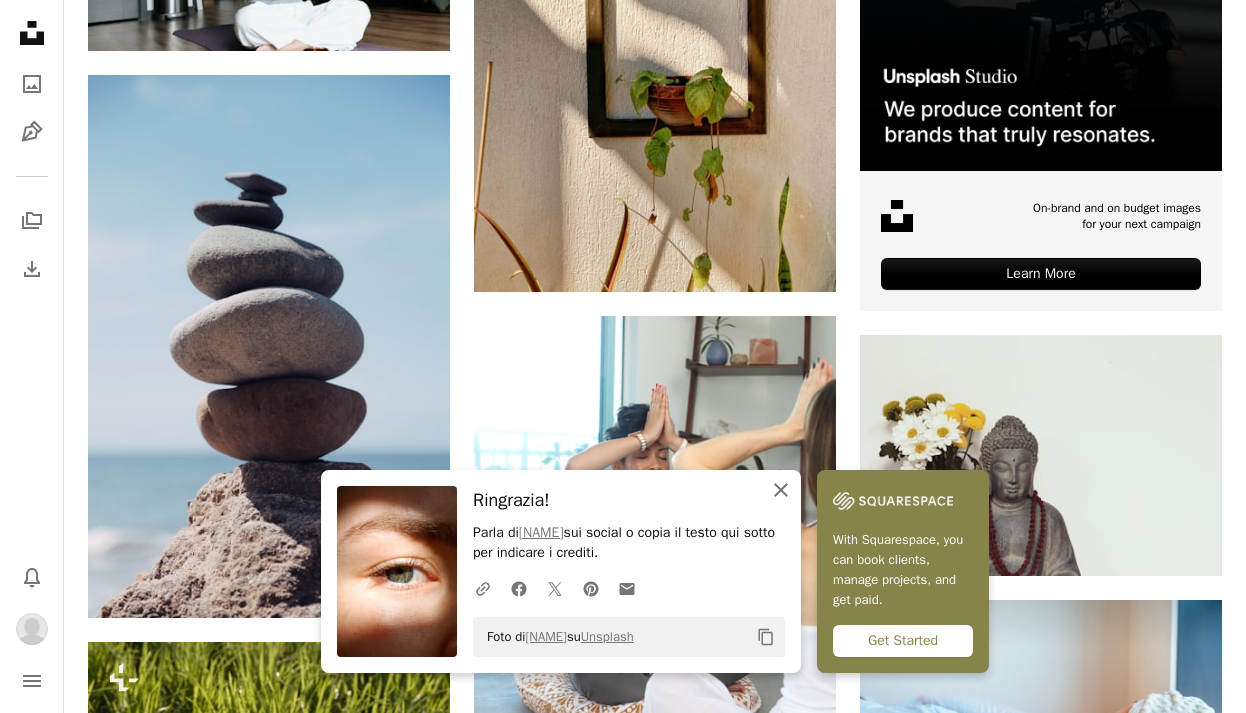 click on "An X shape" 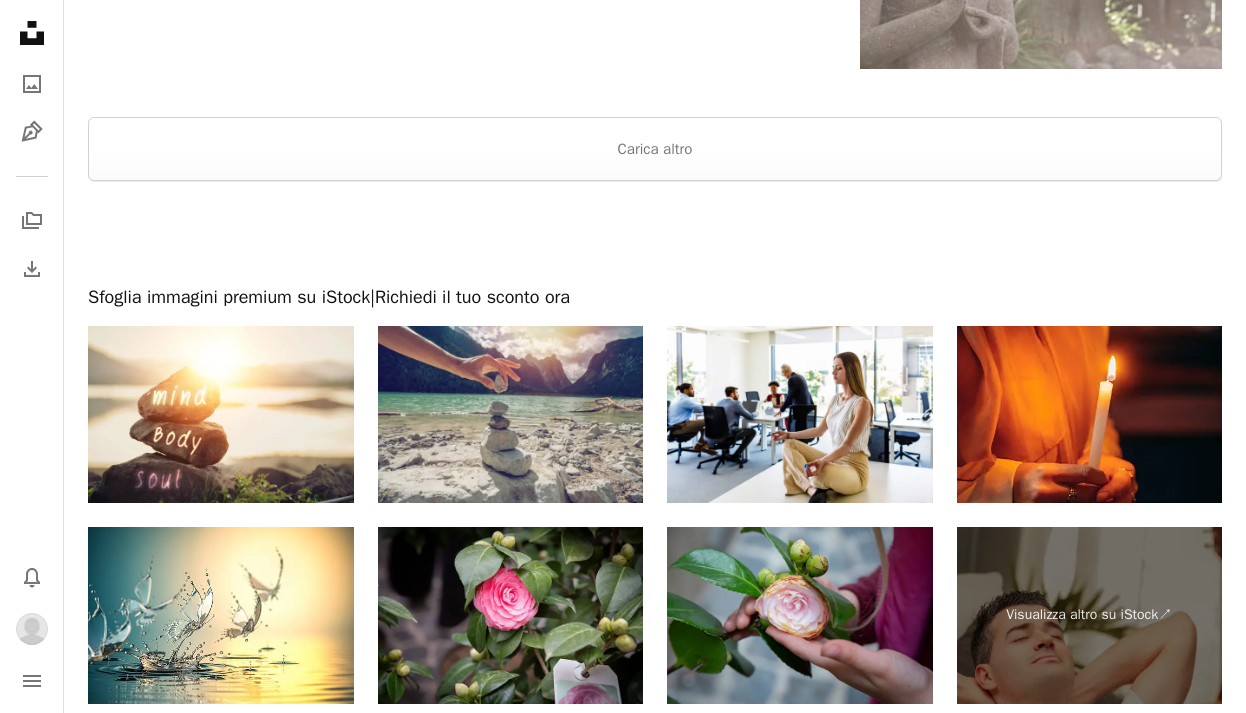 scroll, scrollTop: 3254, scrollLeft: 0, axis: vertical 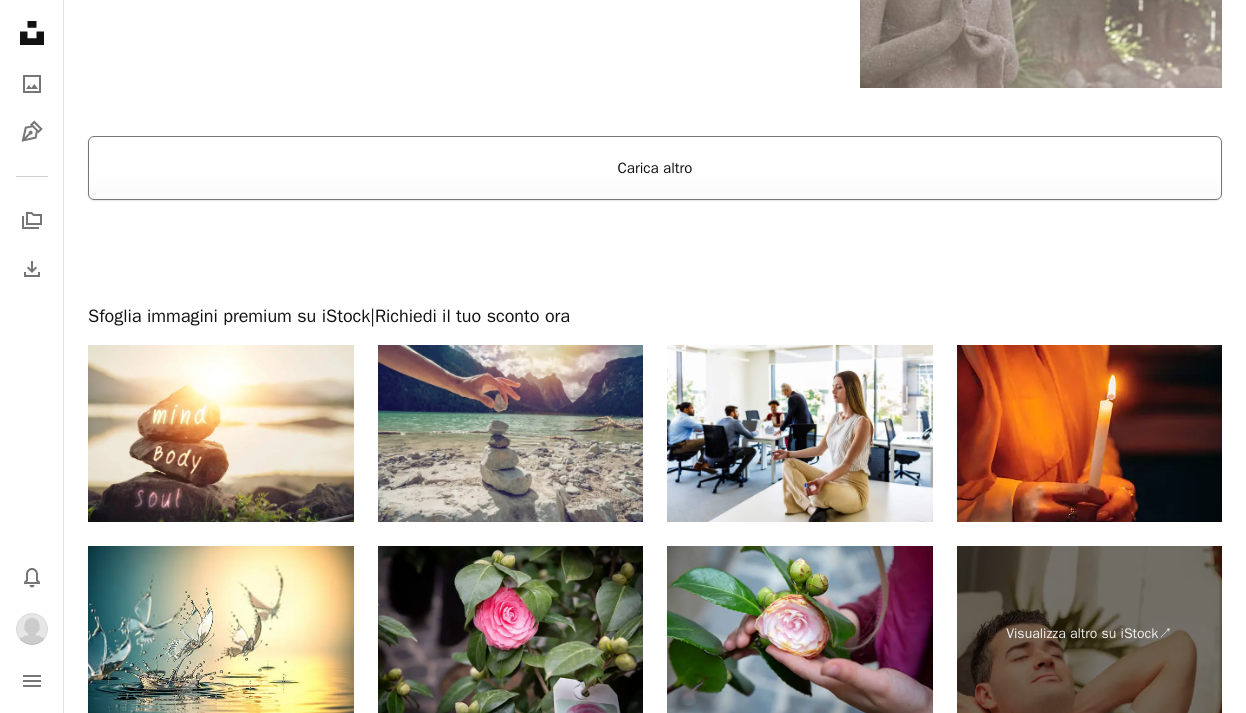 click on "Carica altro" at bounding box center (655, 168) 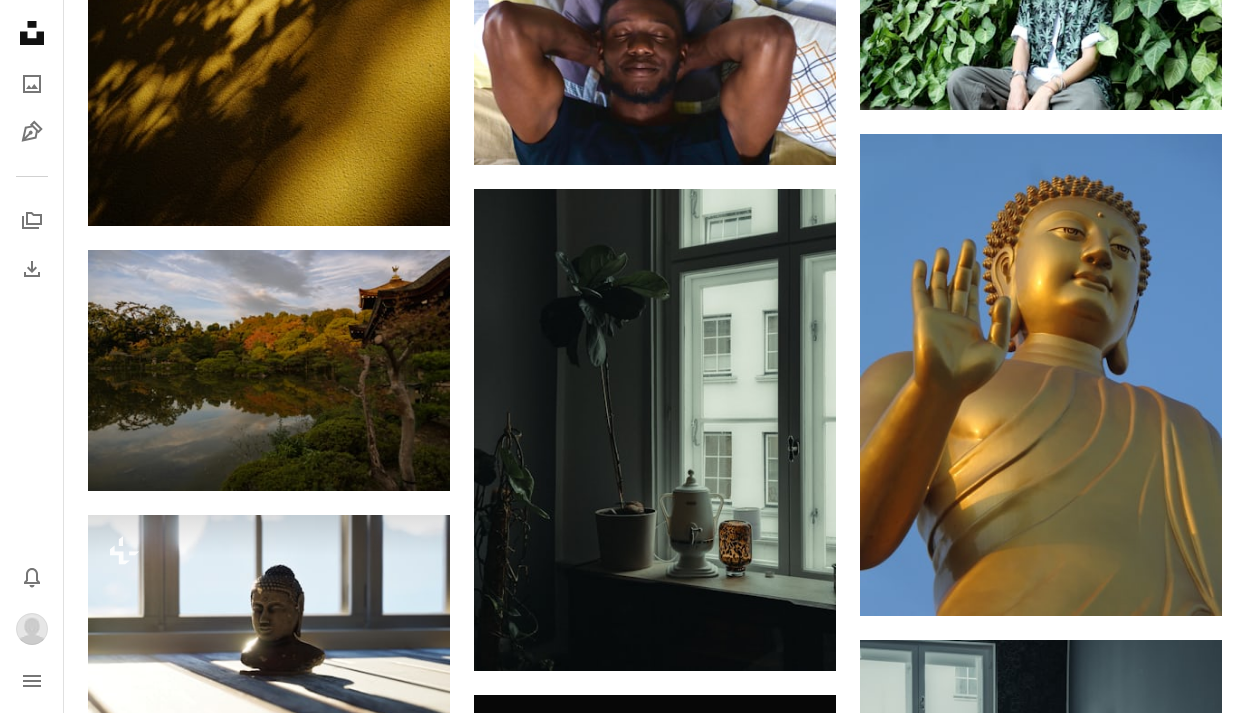 scroll, scrollTop: 0, scrollLeft: 0, axis: both 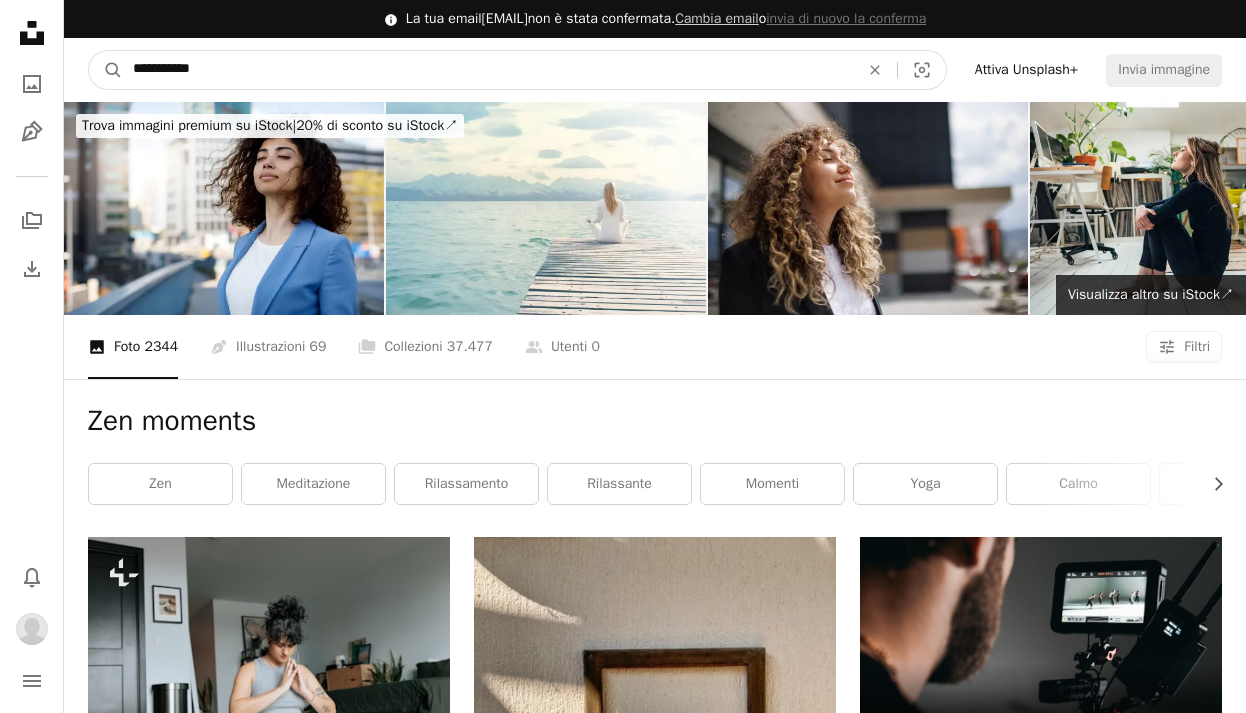 click on "**********" at bounding box center (488, 70) 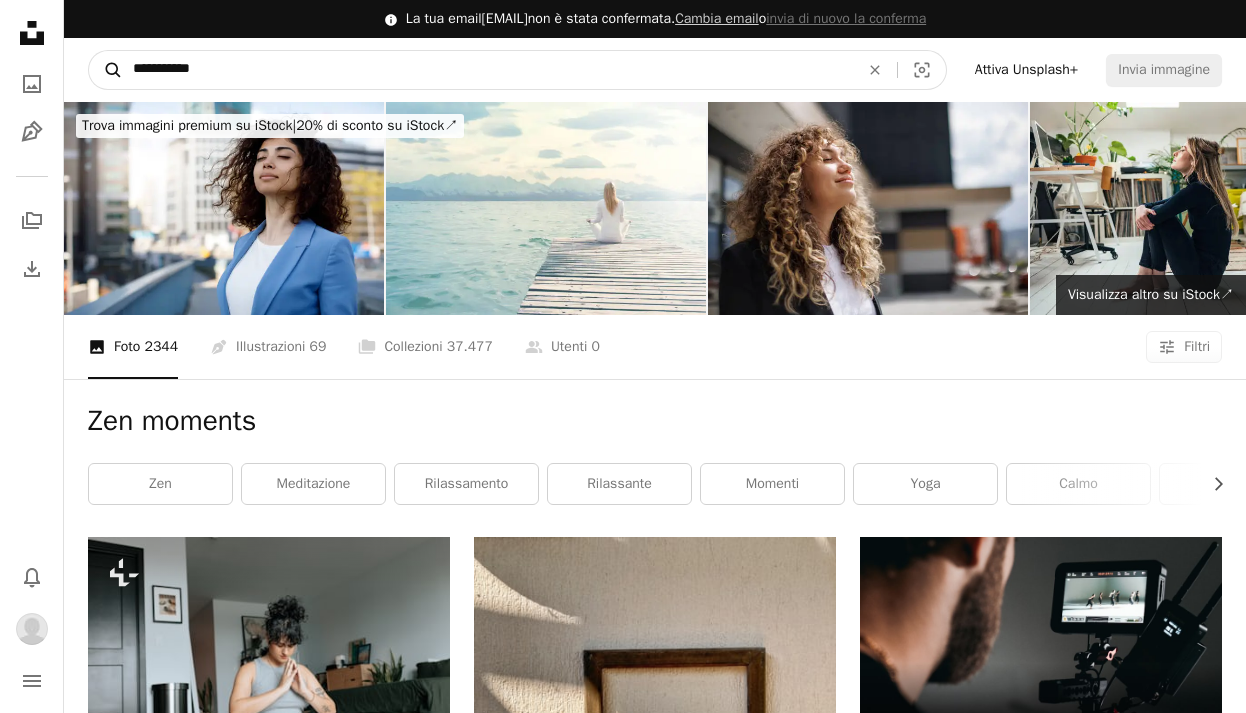 drag, startPoint x: 547, startPoint y: 83, endPoint x: 90, endPoint y: 70, distance: 457.18488 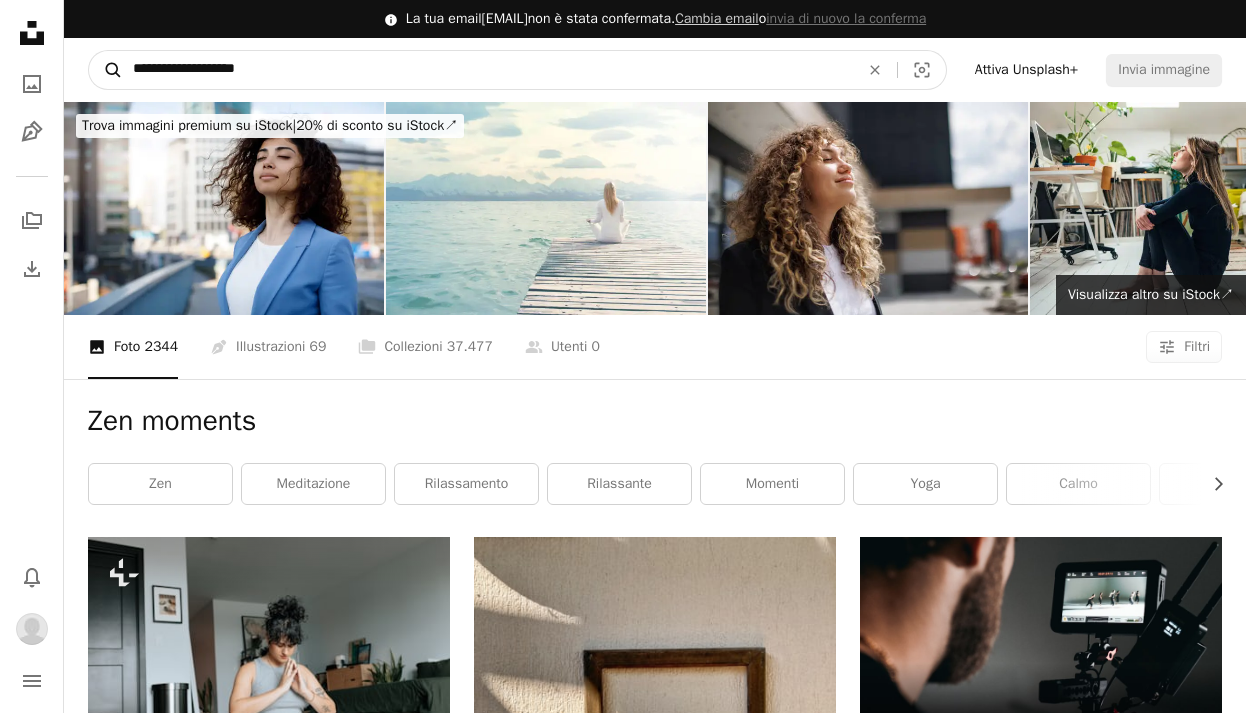 click on "A magnifying glass" at bounding box center (106, 70) 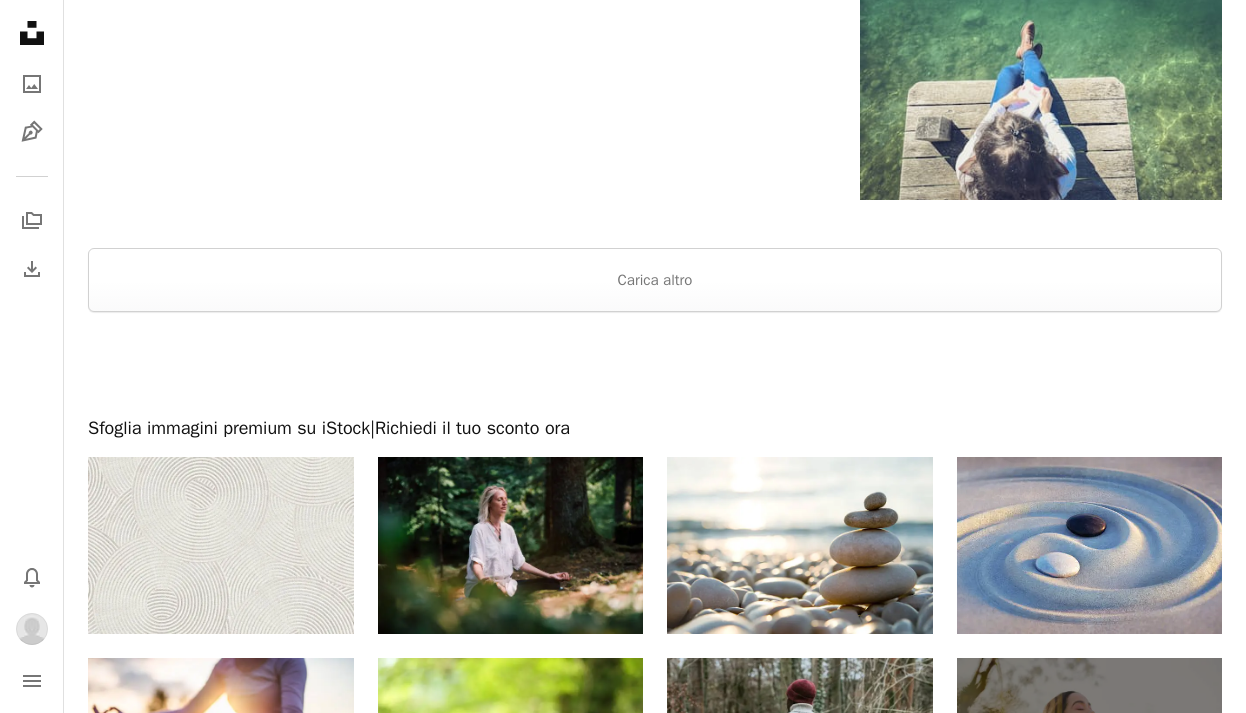 scroll, scrollTop: 3310, scrollLeft: 0, axis: vertical 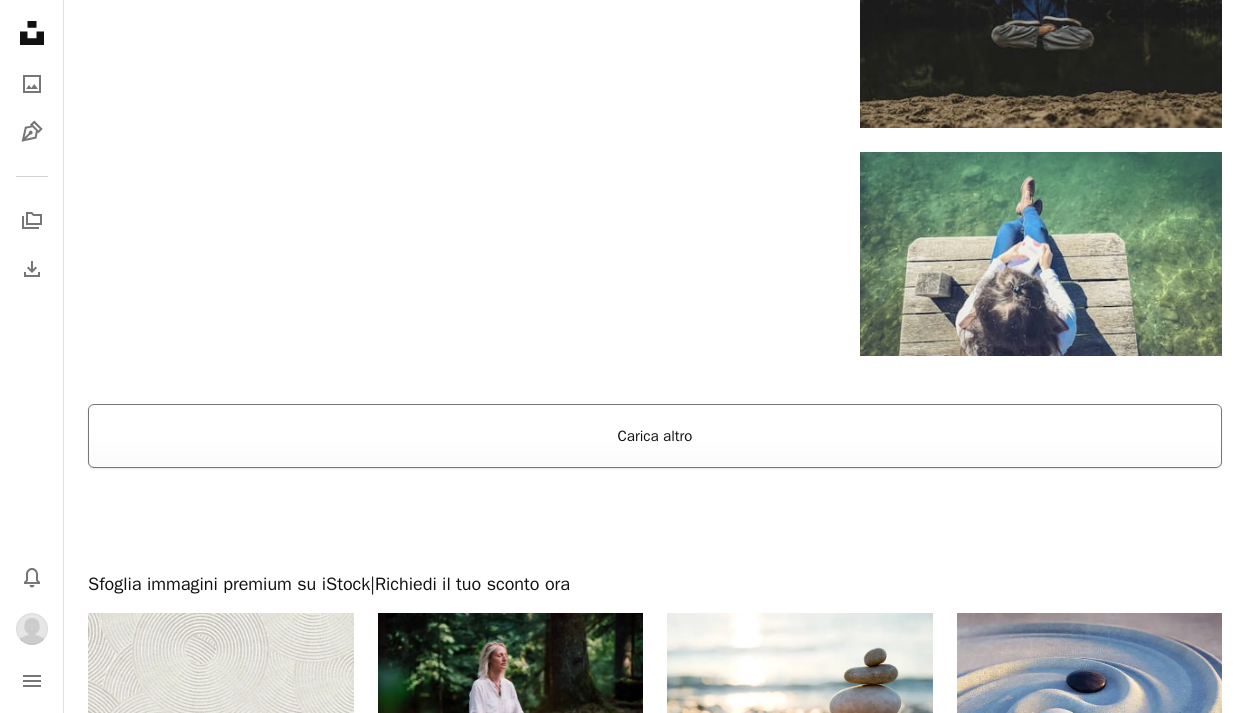 click on "Carica altro" at bounding box center [655, 436] 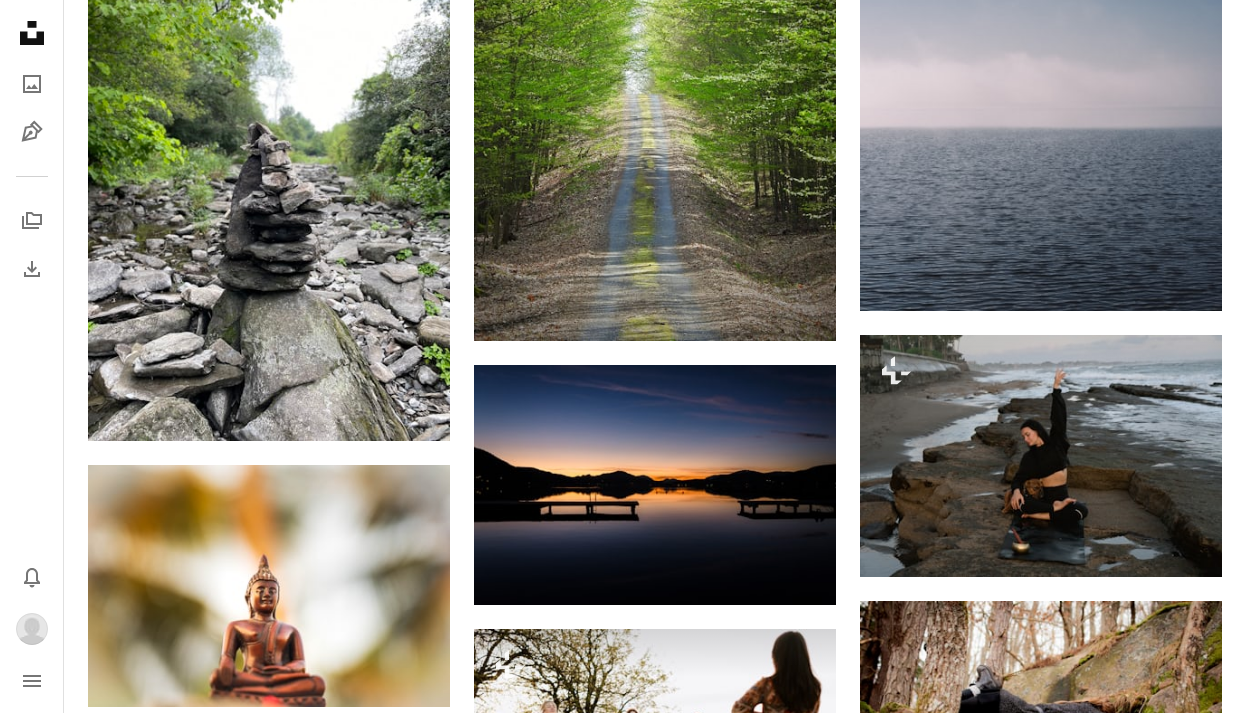 scroll, scrollTop: 9483, scrollLeft: 0, axis: vertical 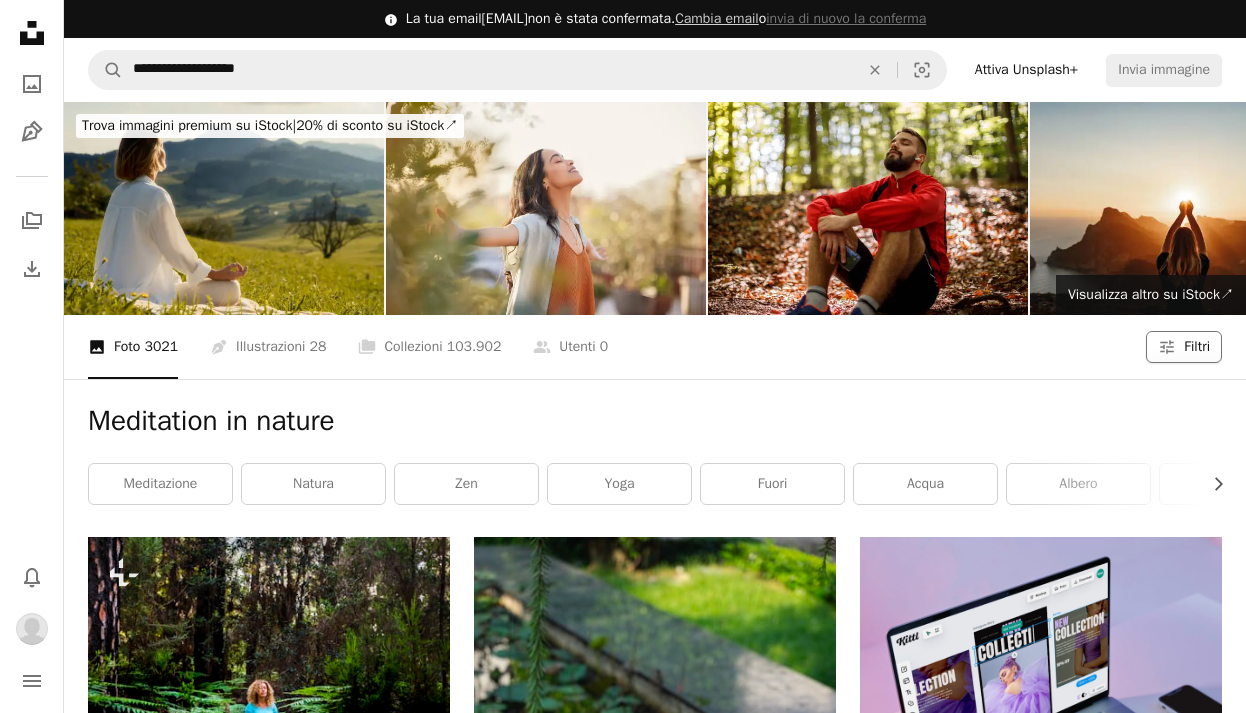 click on "Filters" 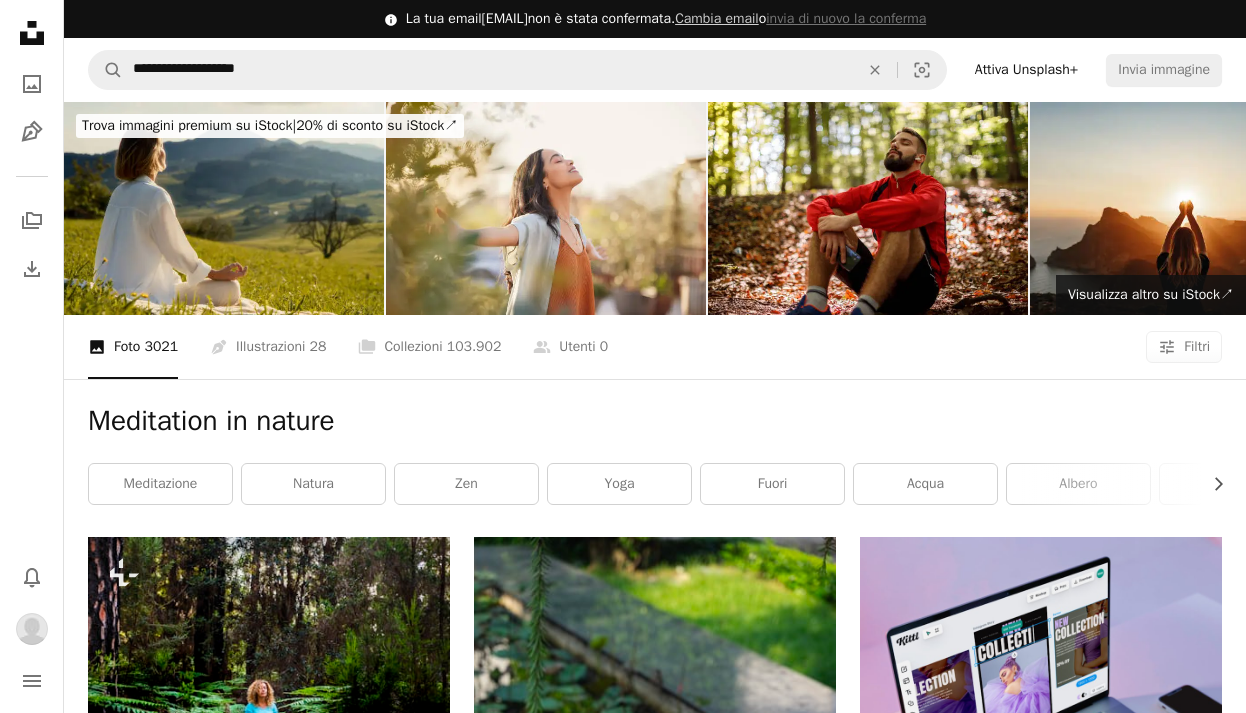 scroll, scrollTop: 68, scrollLeft: 0, axis: vertical 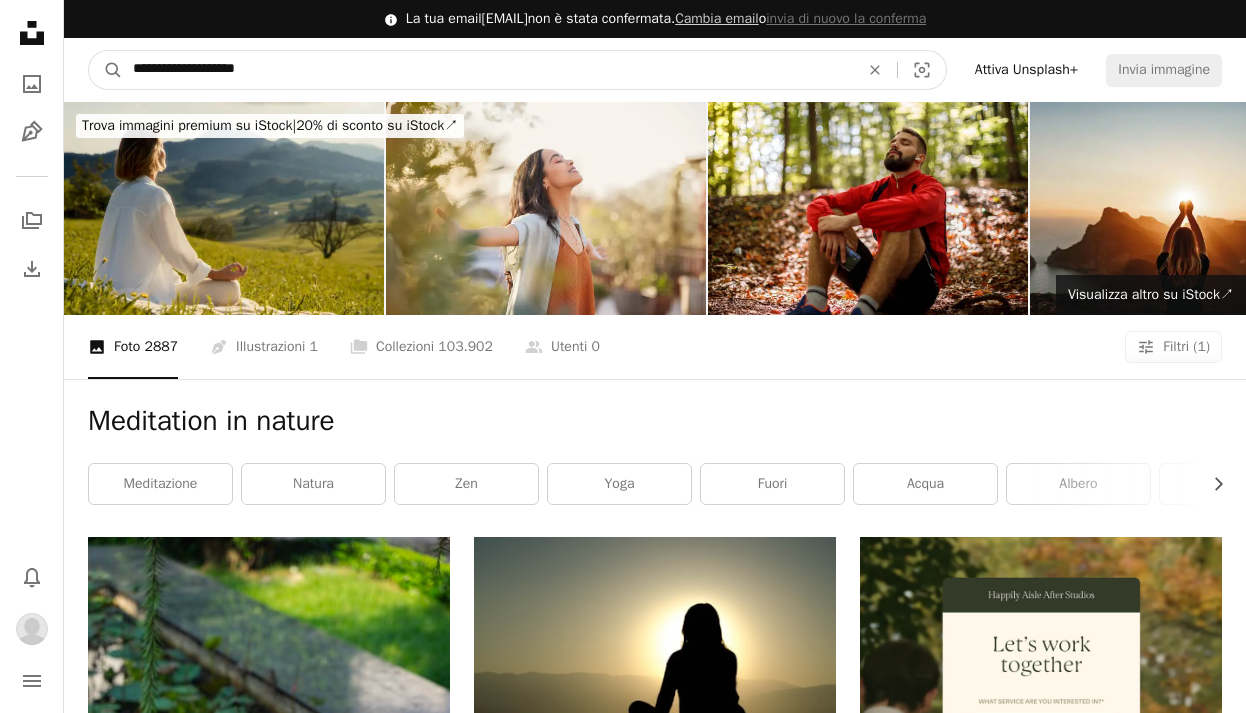 click on "**********" at bounding box center (488, 70) 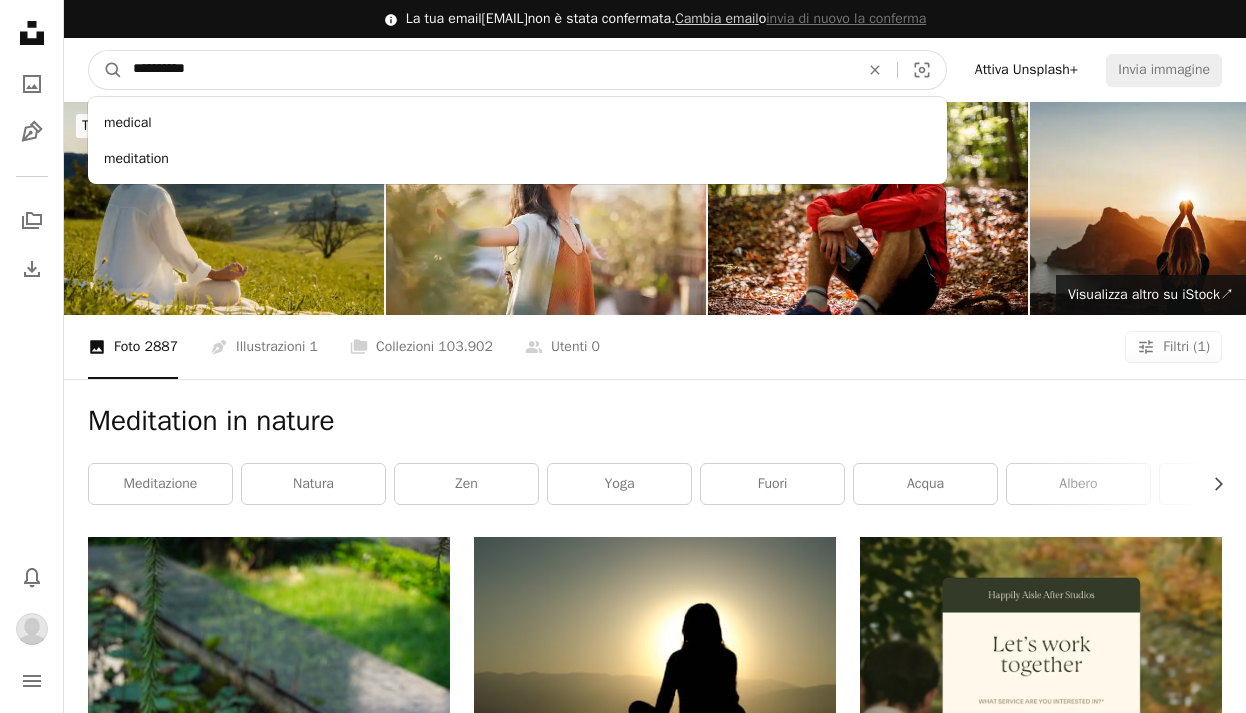 type on "**********" 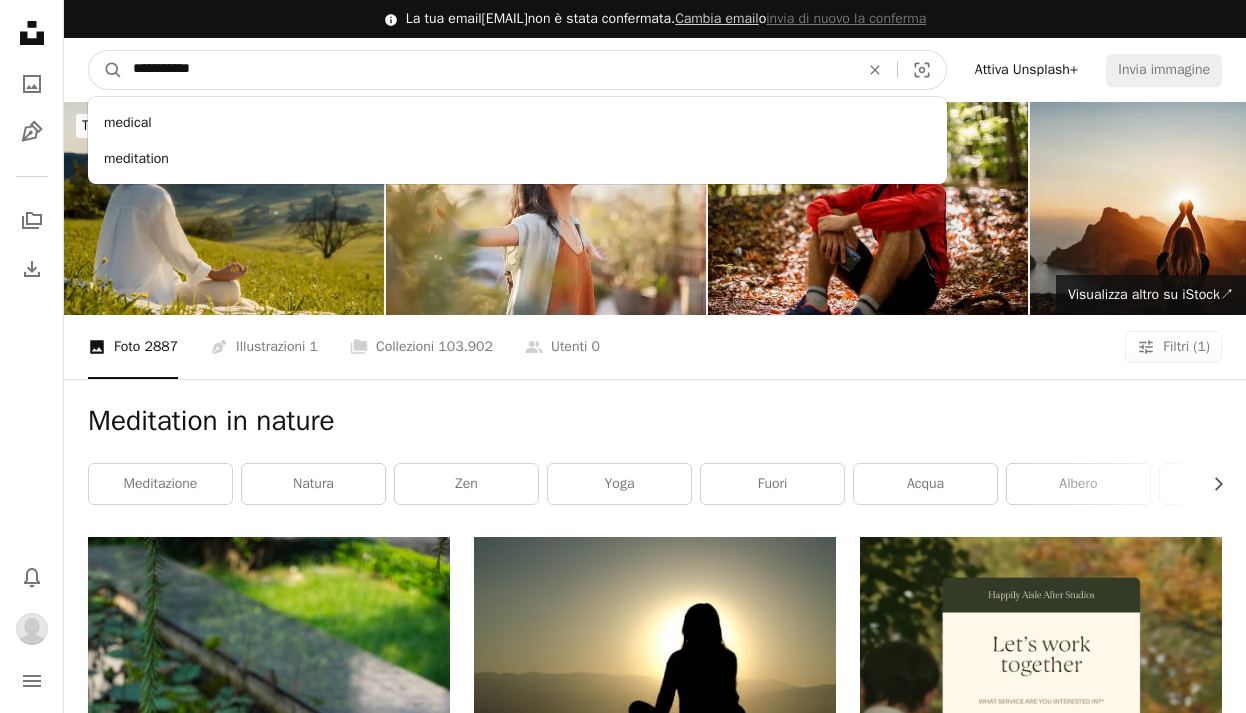 click on "A magnifying glass" at bounding box center [106, 70] 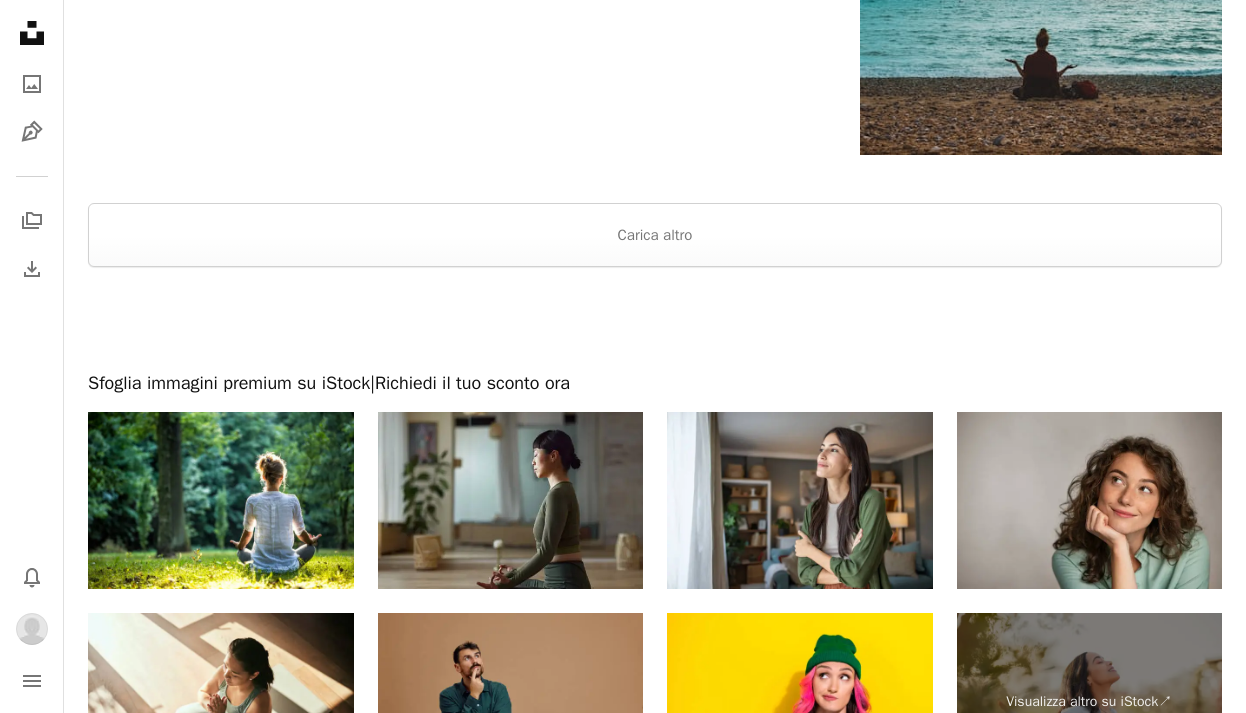 scroll, scrollTop: 3072, scrollLeft: 0, axis: vertical 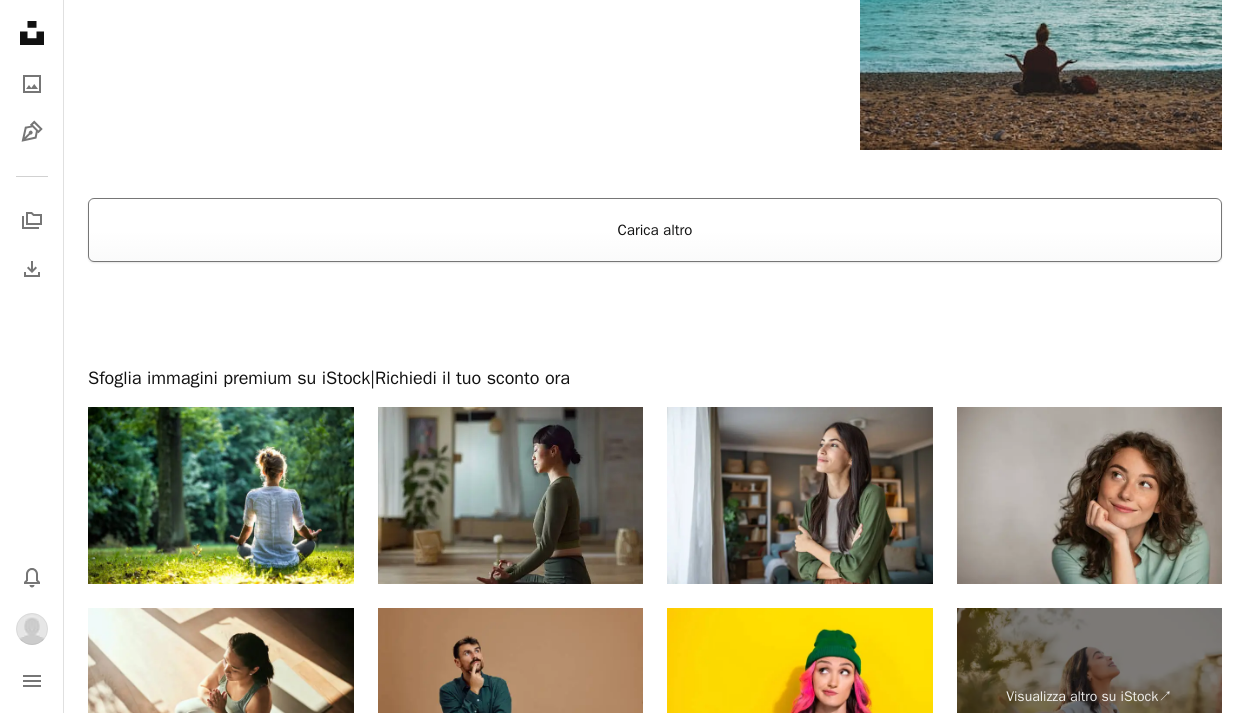 click on "Carica altro" at bounding box center (655, 230) 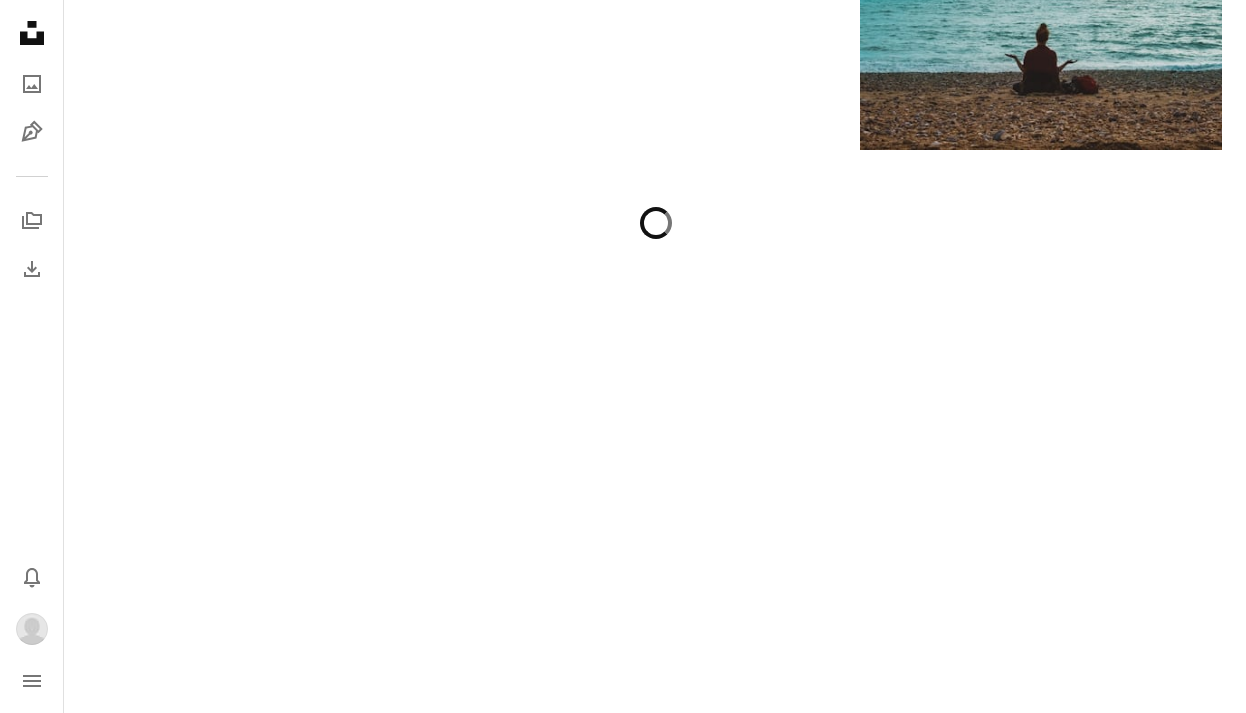 click at bounding box center (655, 610) 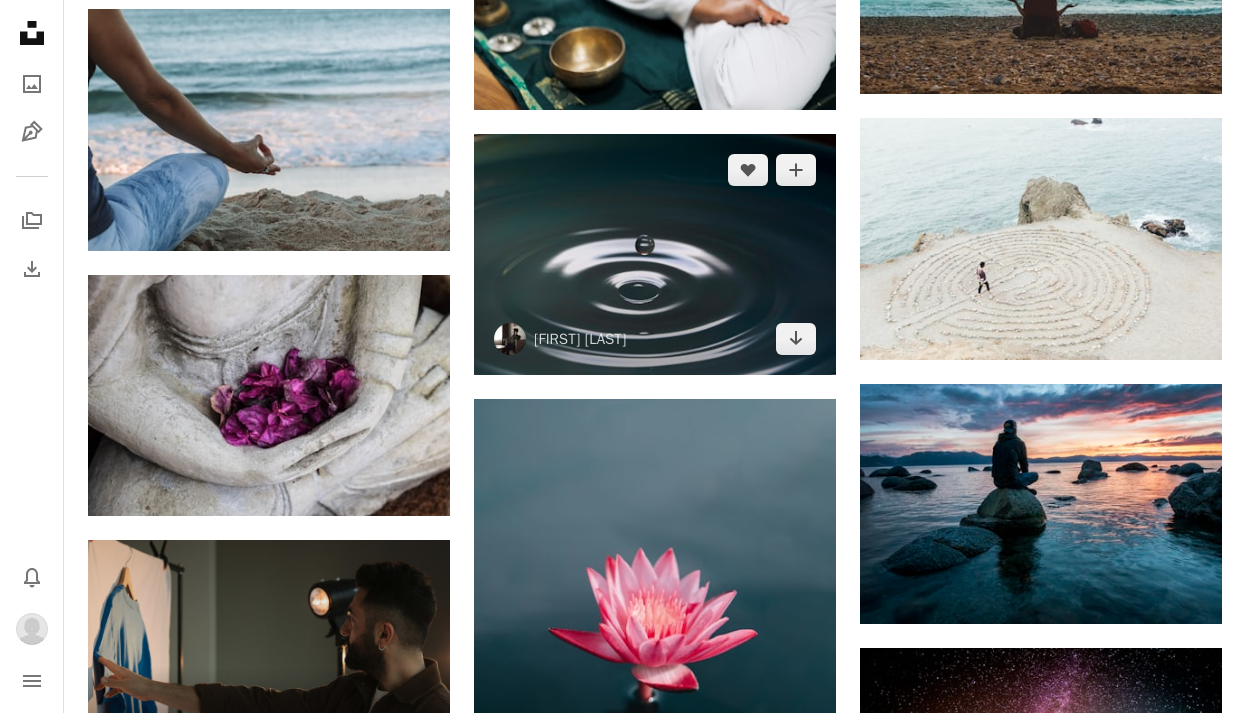 scroll, scrollTop: 3128, scrollLeft: 0, axis: vertical 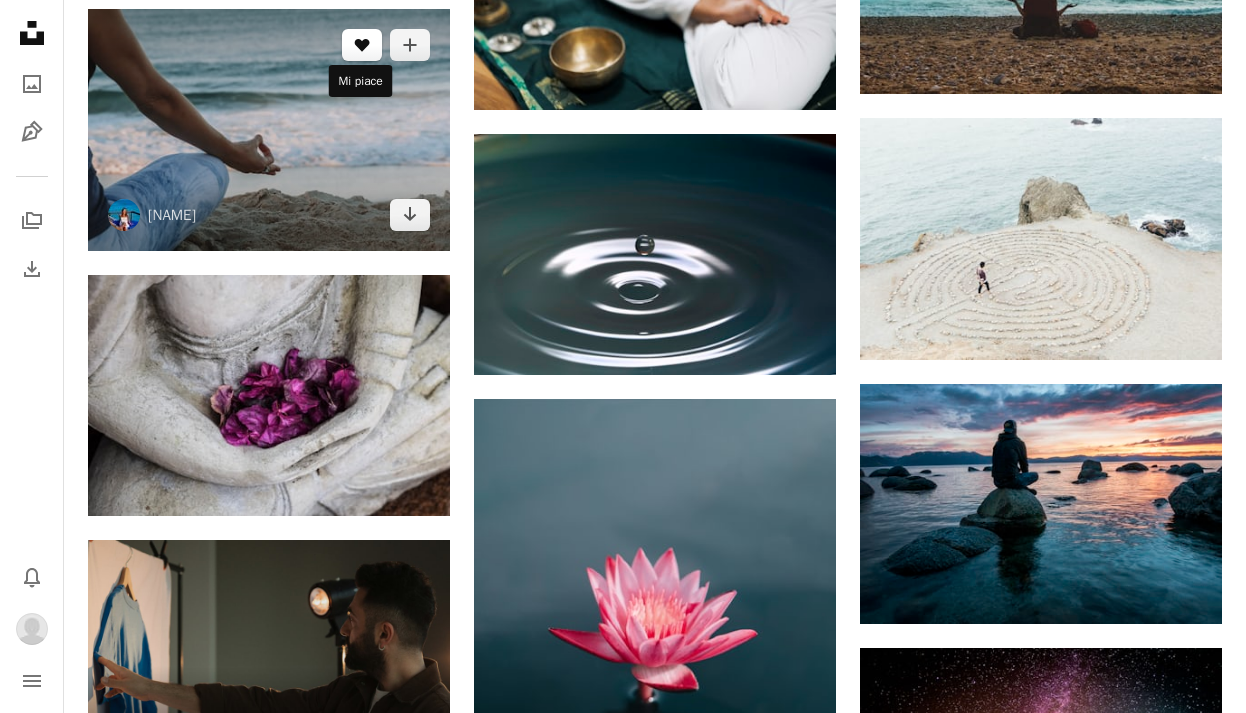 click on "A heart" 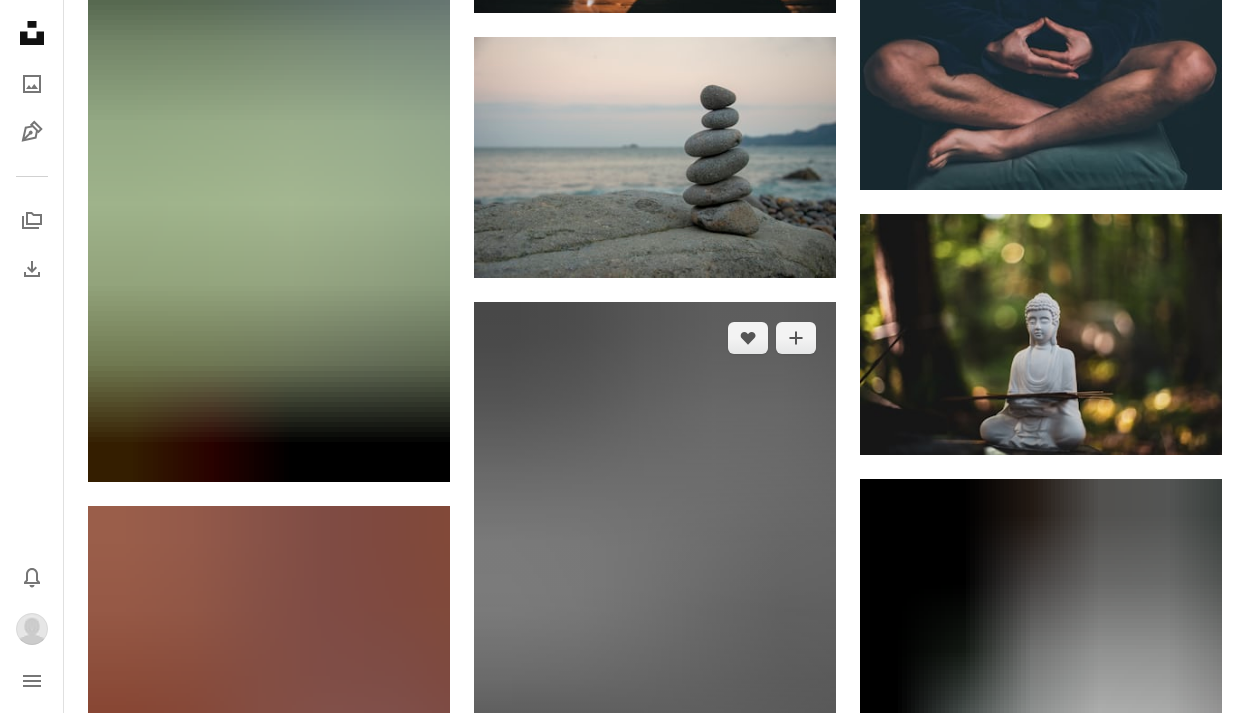 scroll, scrollTop: 17648, scrollLeft: 0, axis: vertical 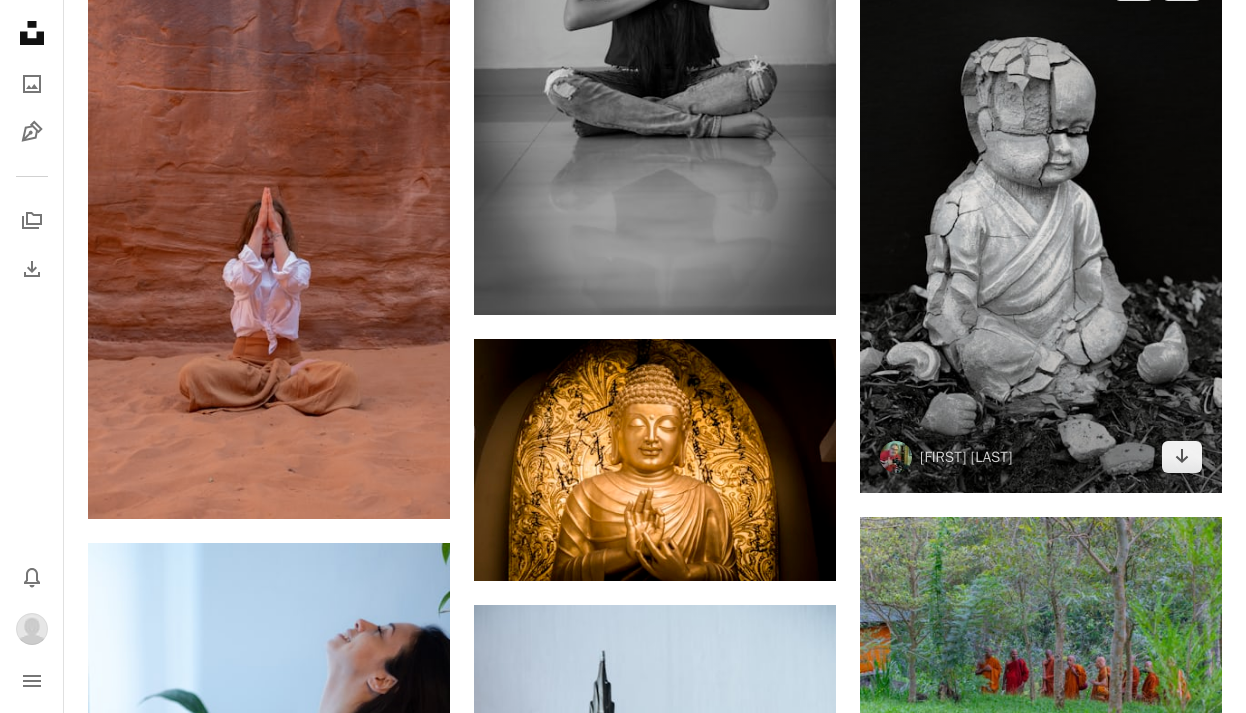 click at bounding box center (1041, 221) 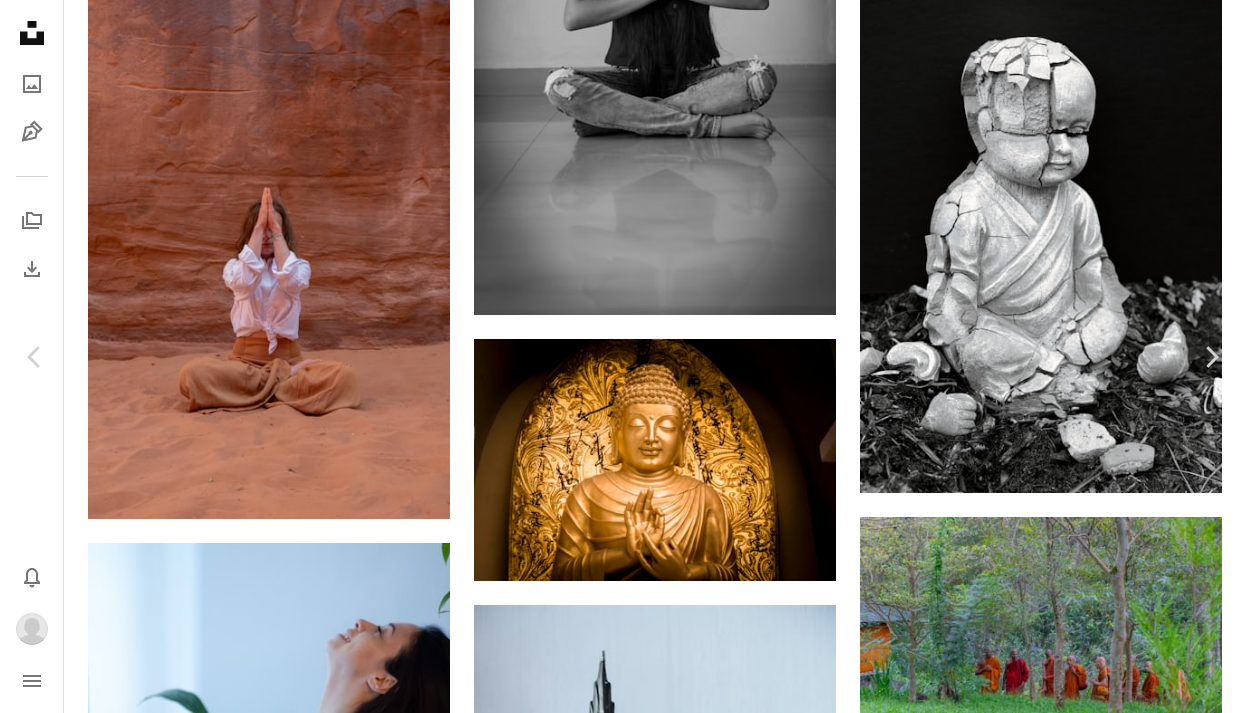 click on "An X shape" at bounding box center [20, 20] 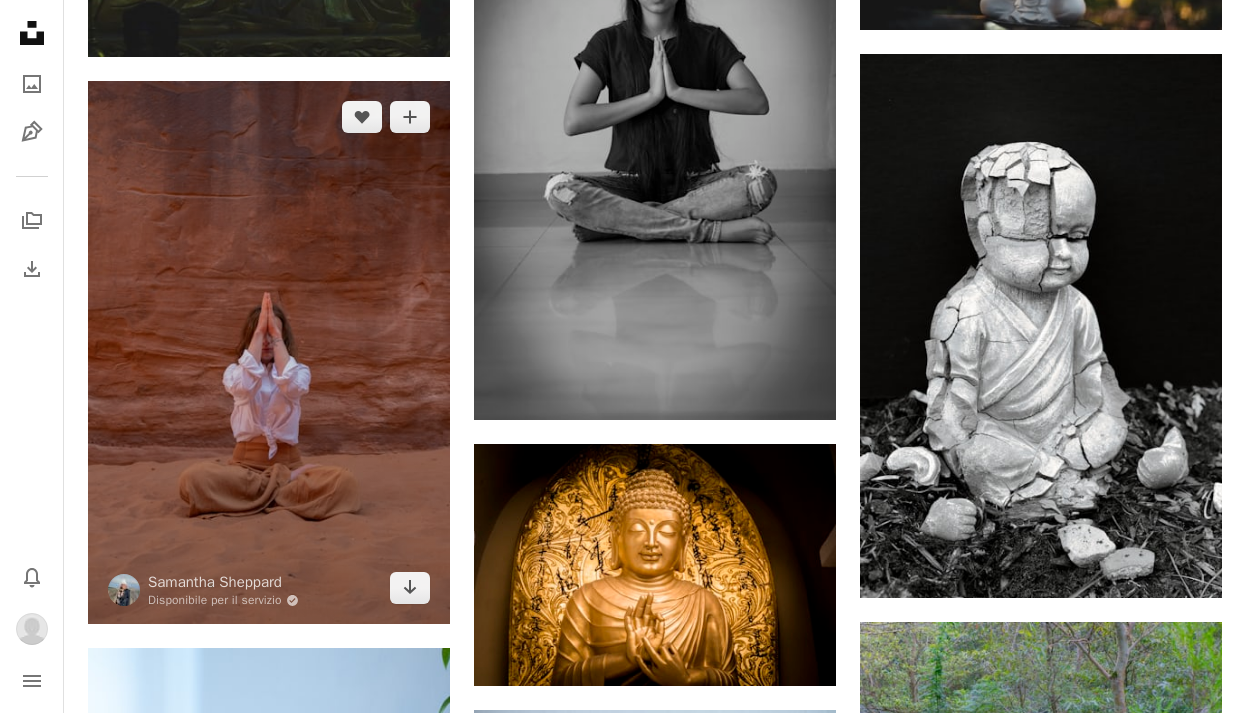 scroll, scrollTop: 17540, scrollLeft: 0, axis: vertical 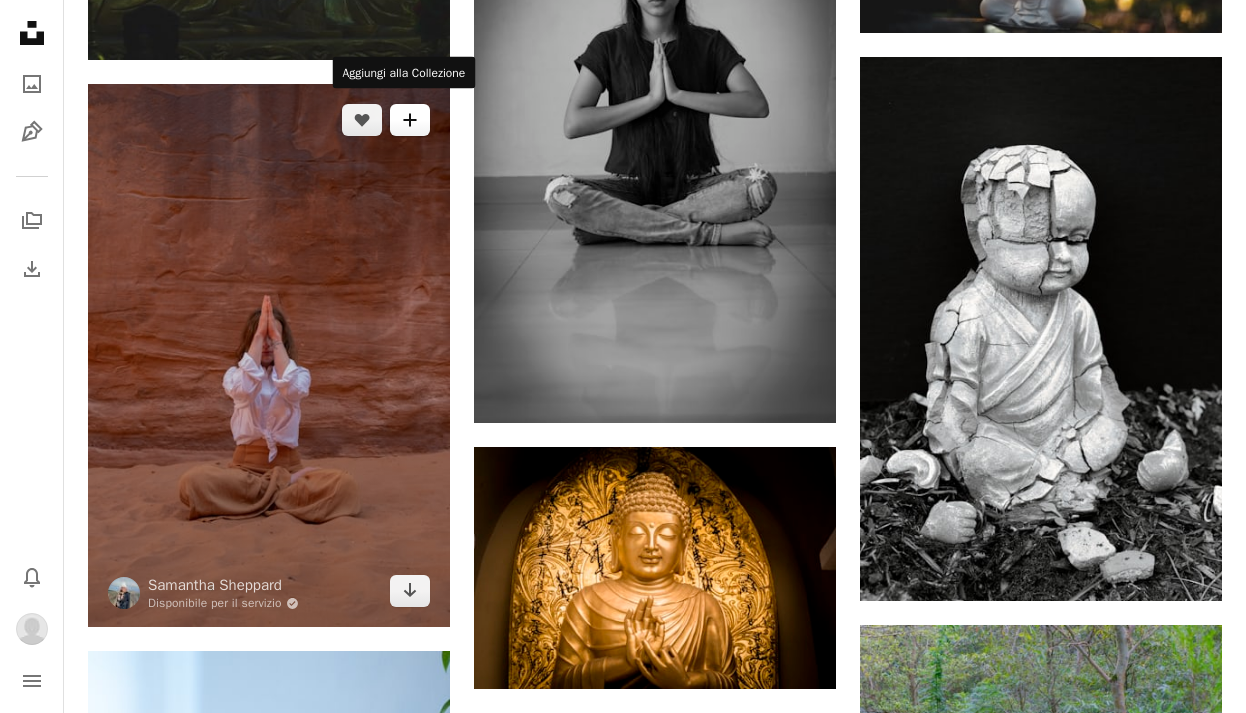 click on "A plus sign" 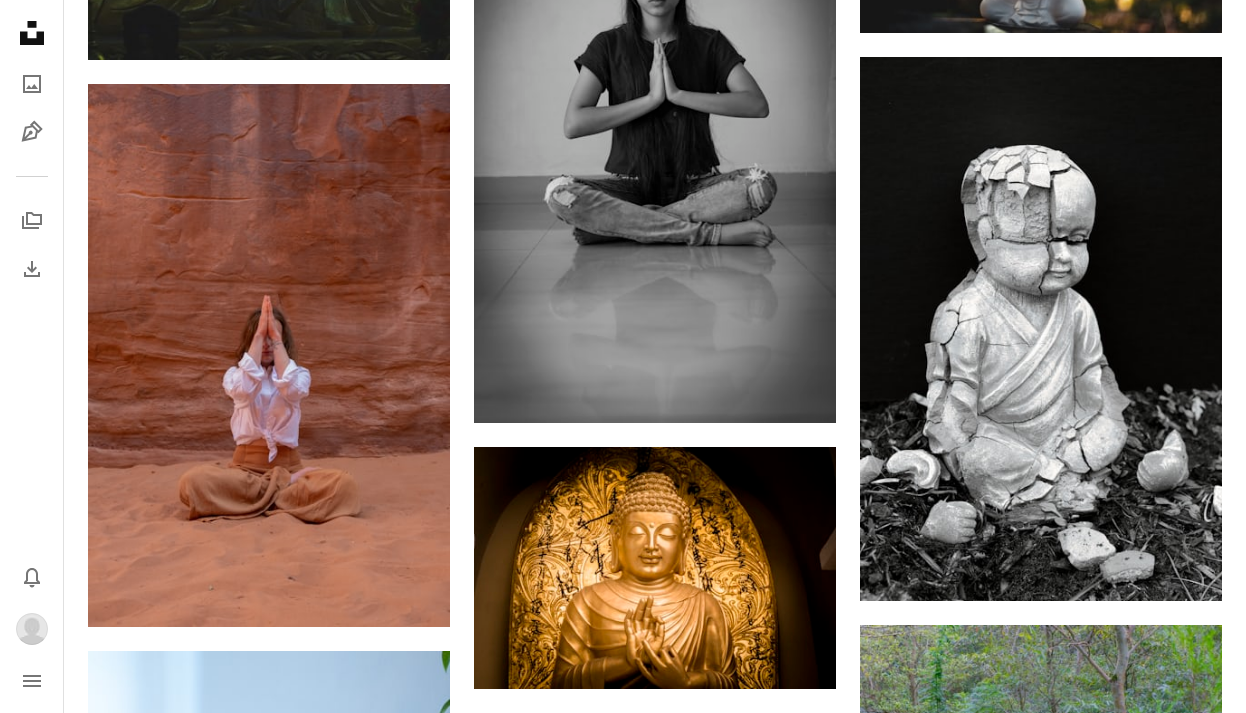 click on "An X shape" at bounding box center [20, 20] 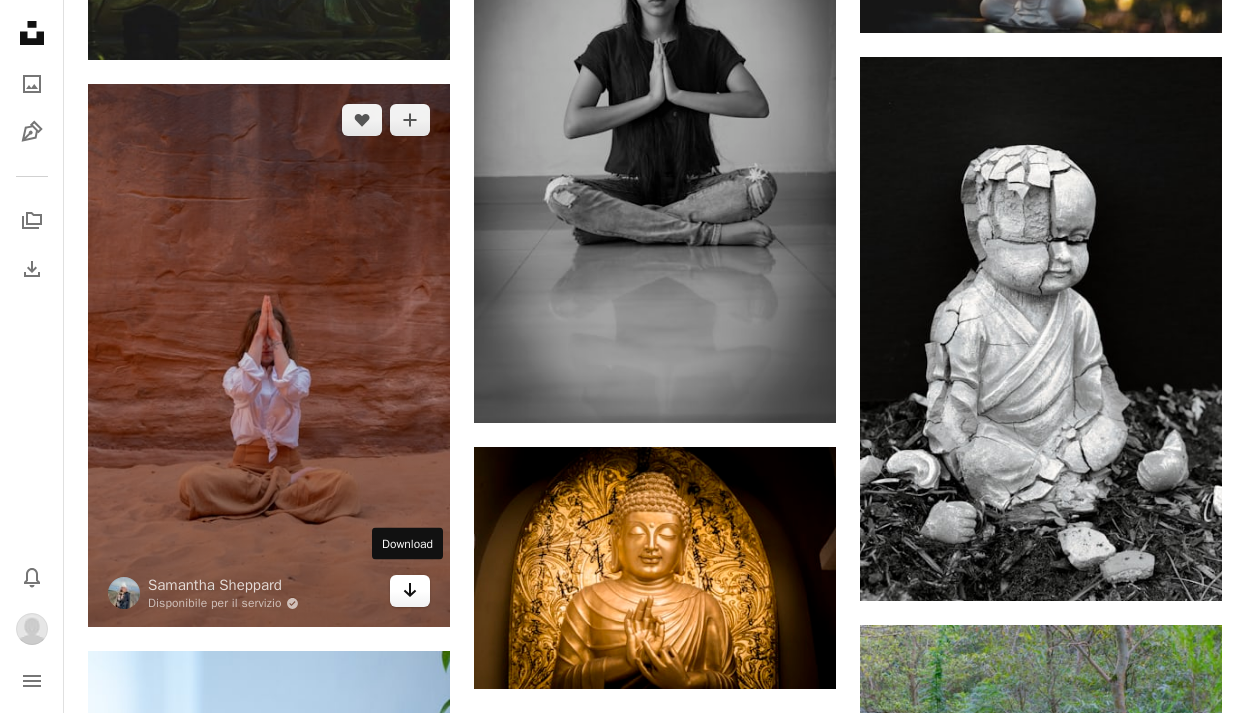 click on "Arrow pointing down" 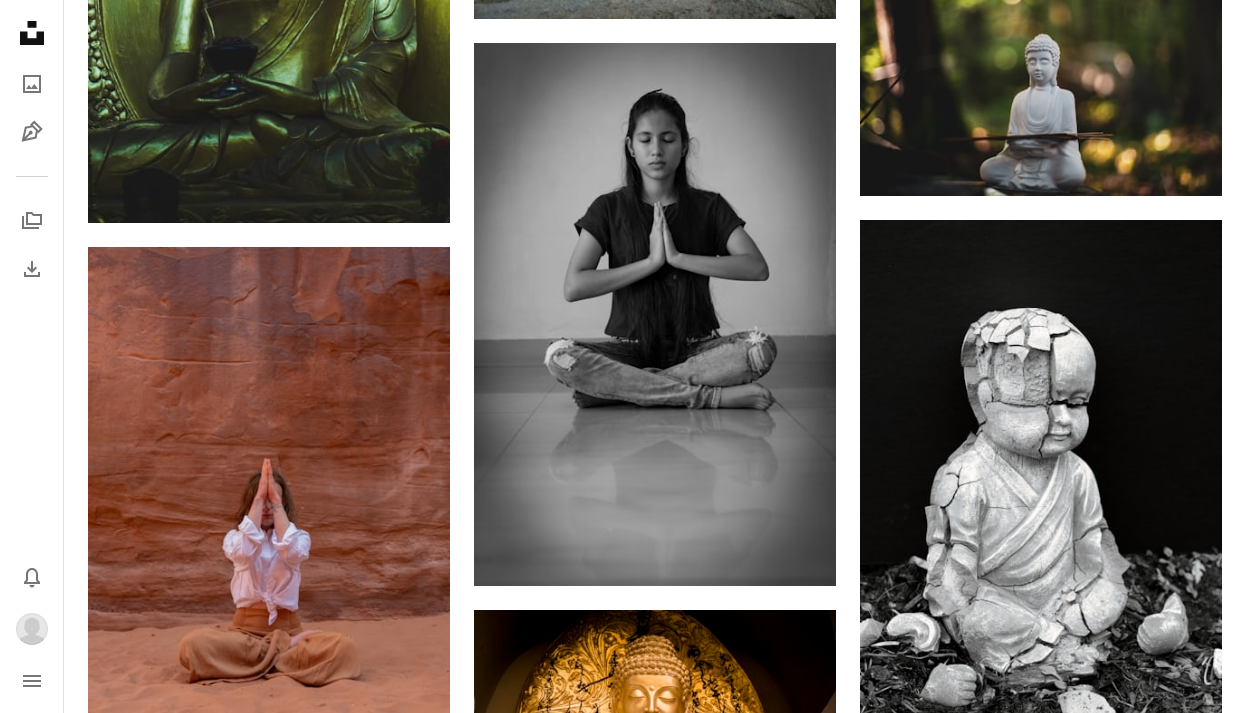 scroll, scrollTop: 17602, scrollLeft: 0, axis: vertical 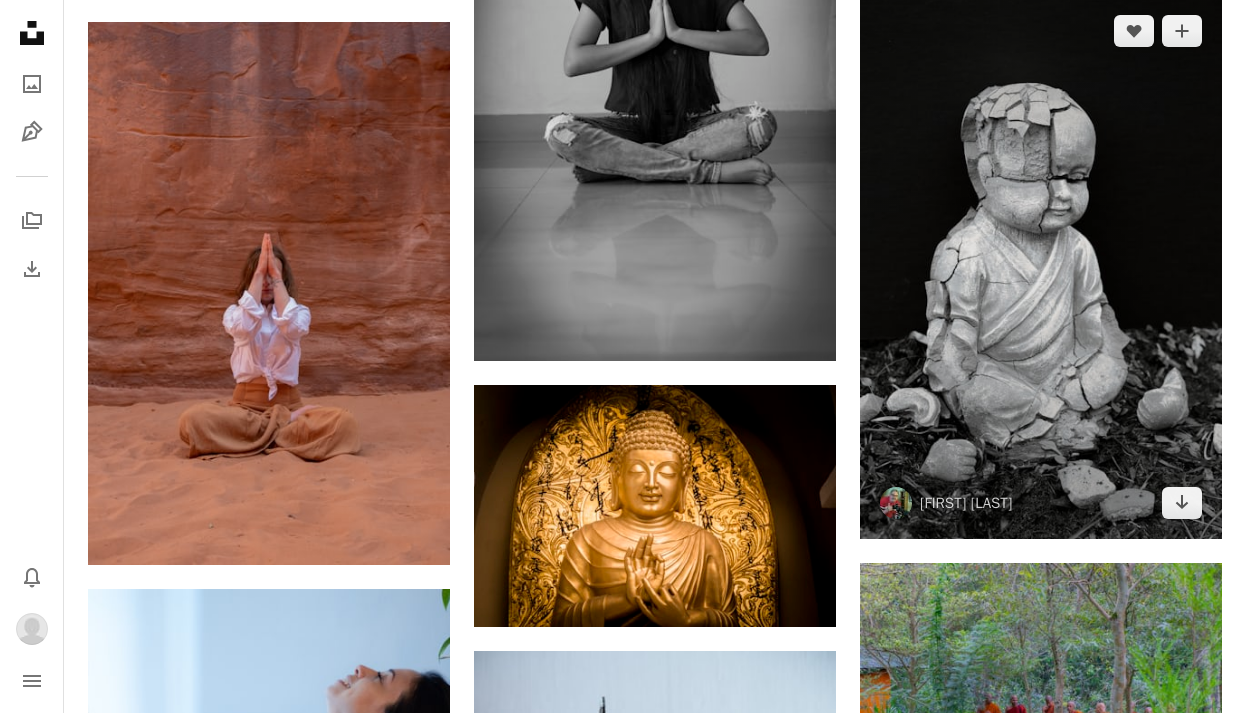 click at bounding box center (1041, 267) 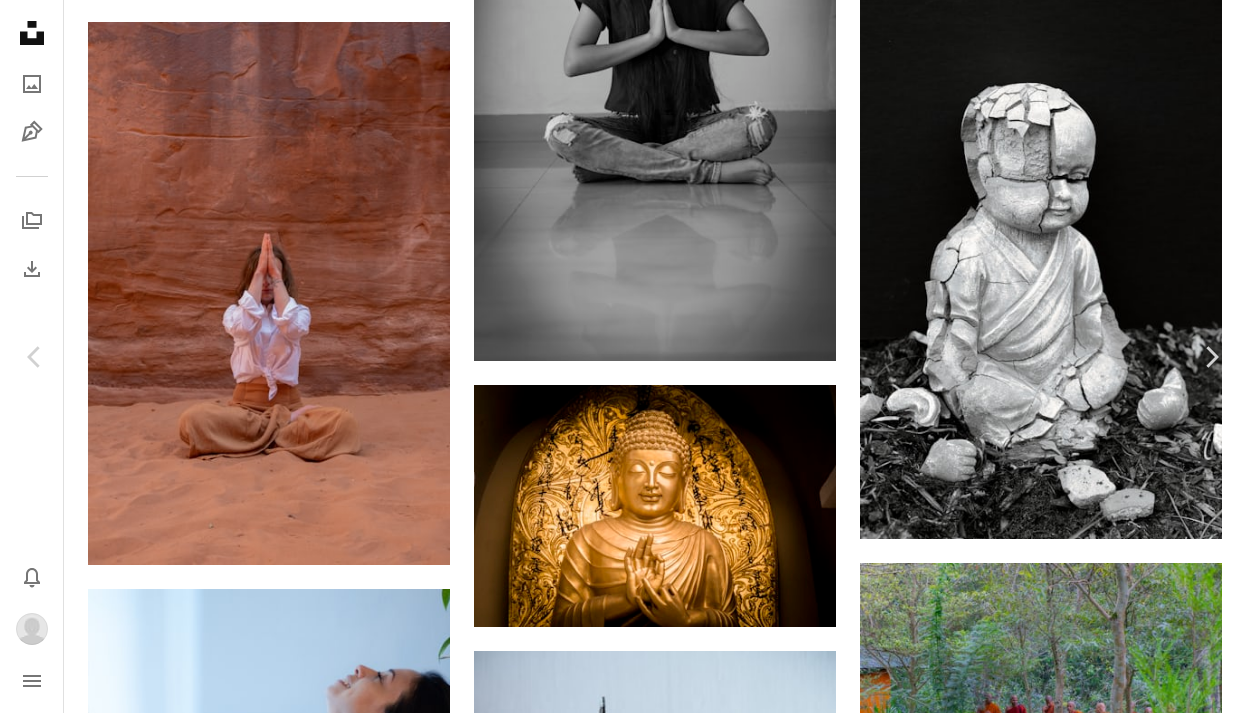scroll, scrollTop: 361, scrollLeft: 0, axis: vertical 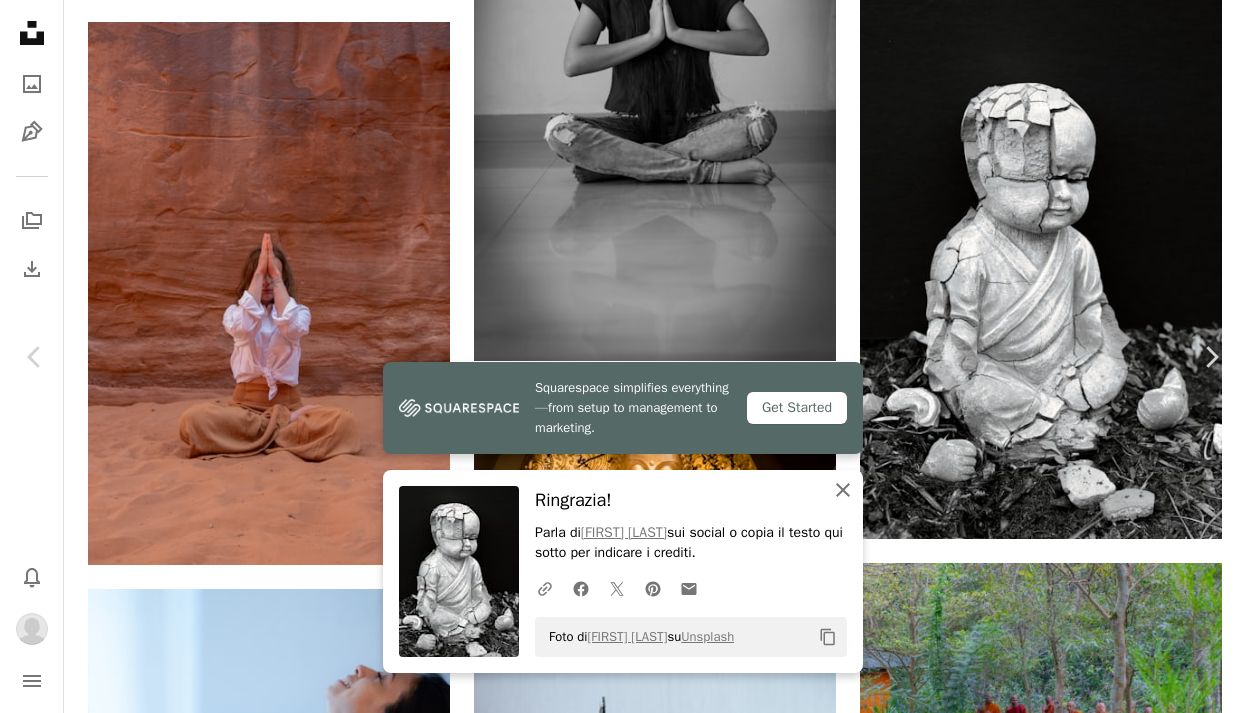 click 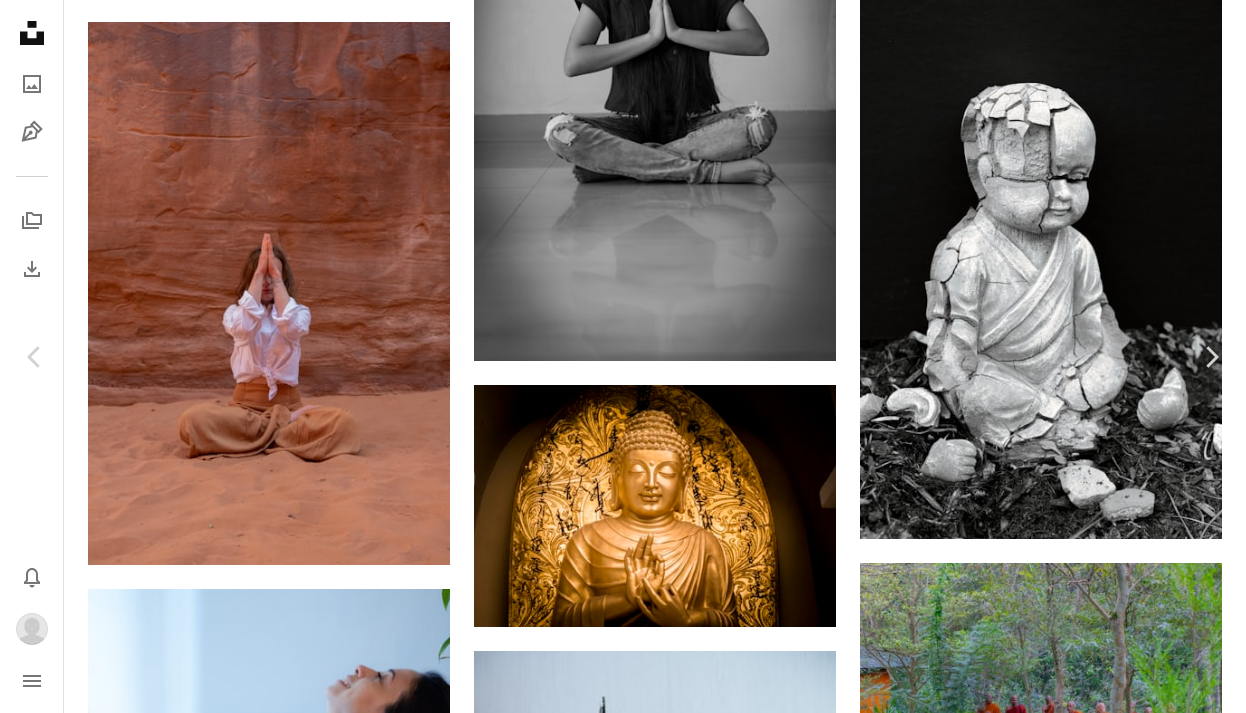 scroll, scrollTop: 4890, scrollLeft: 0, axis: vertical 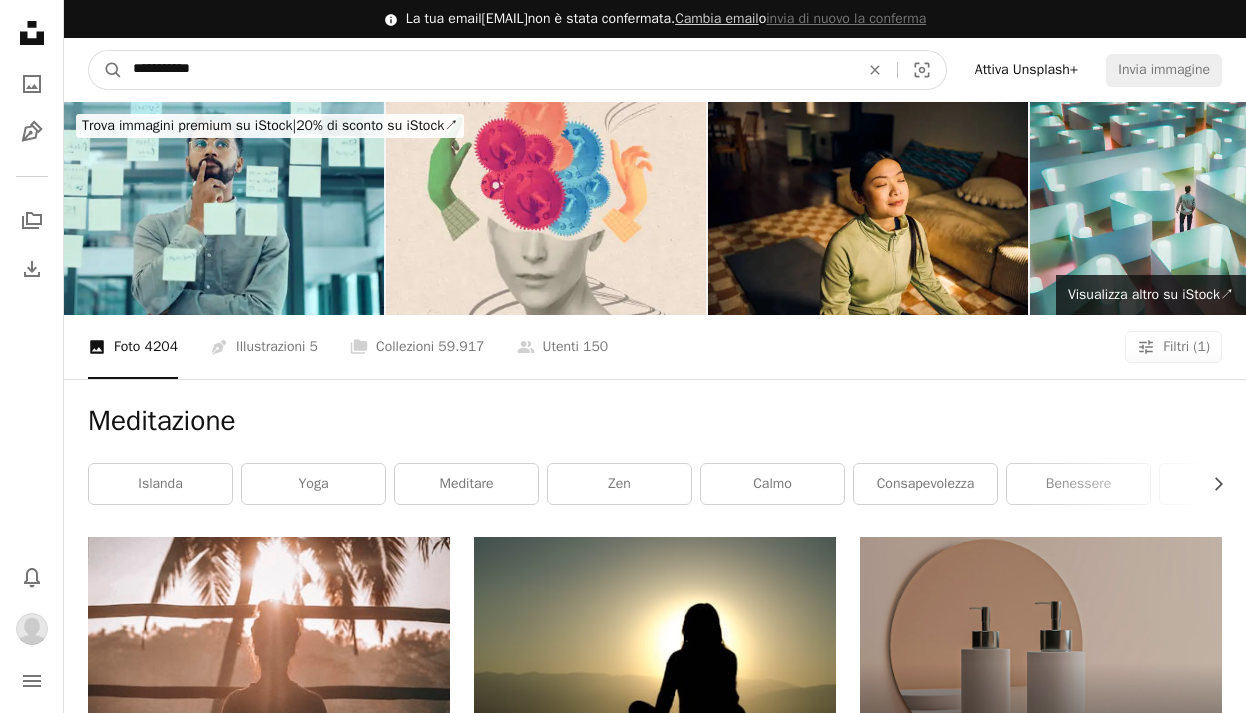 click on "**********" at bounding box center [488, 70] 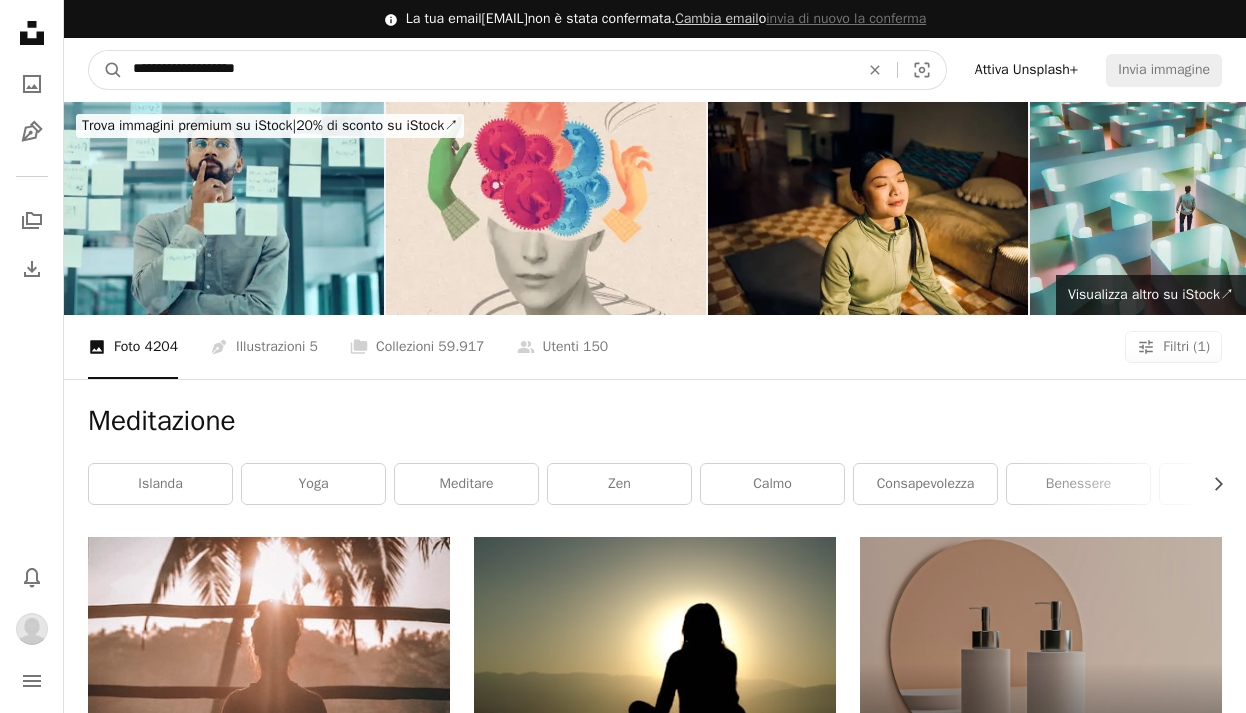 type on "**********" 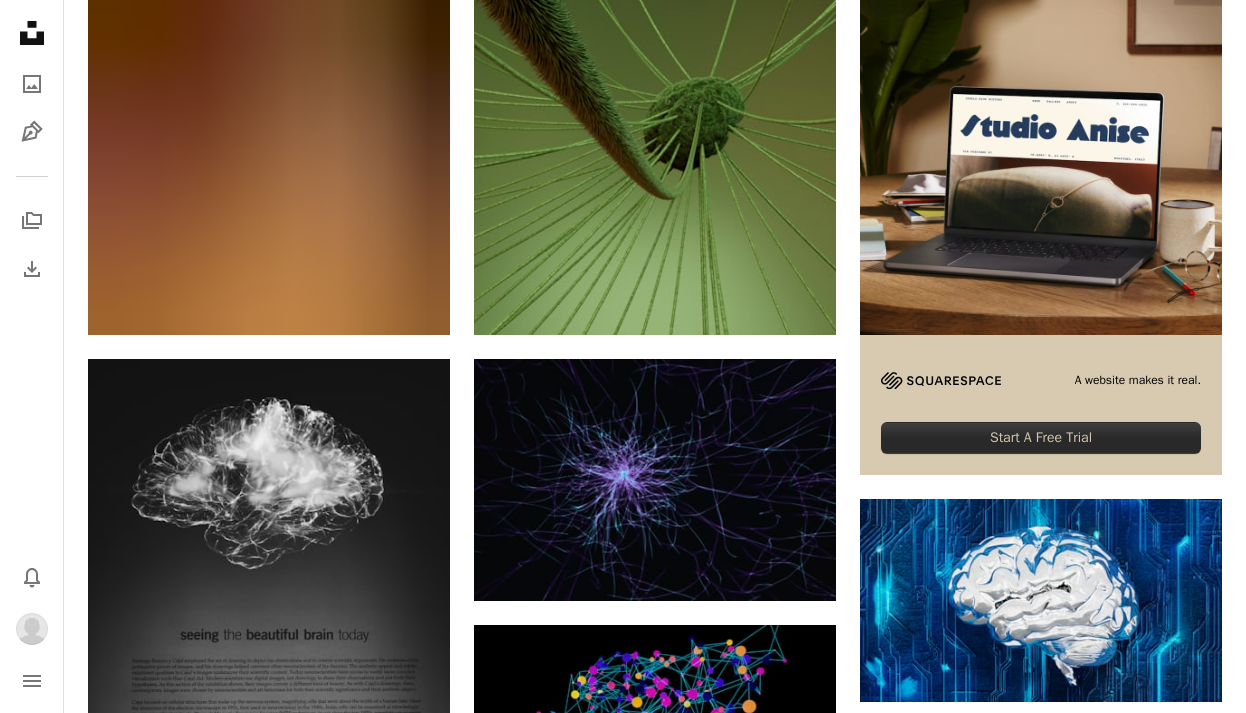 scroll, scrollTop: 564, scrollLeft: 0, axis: vertical 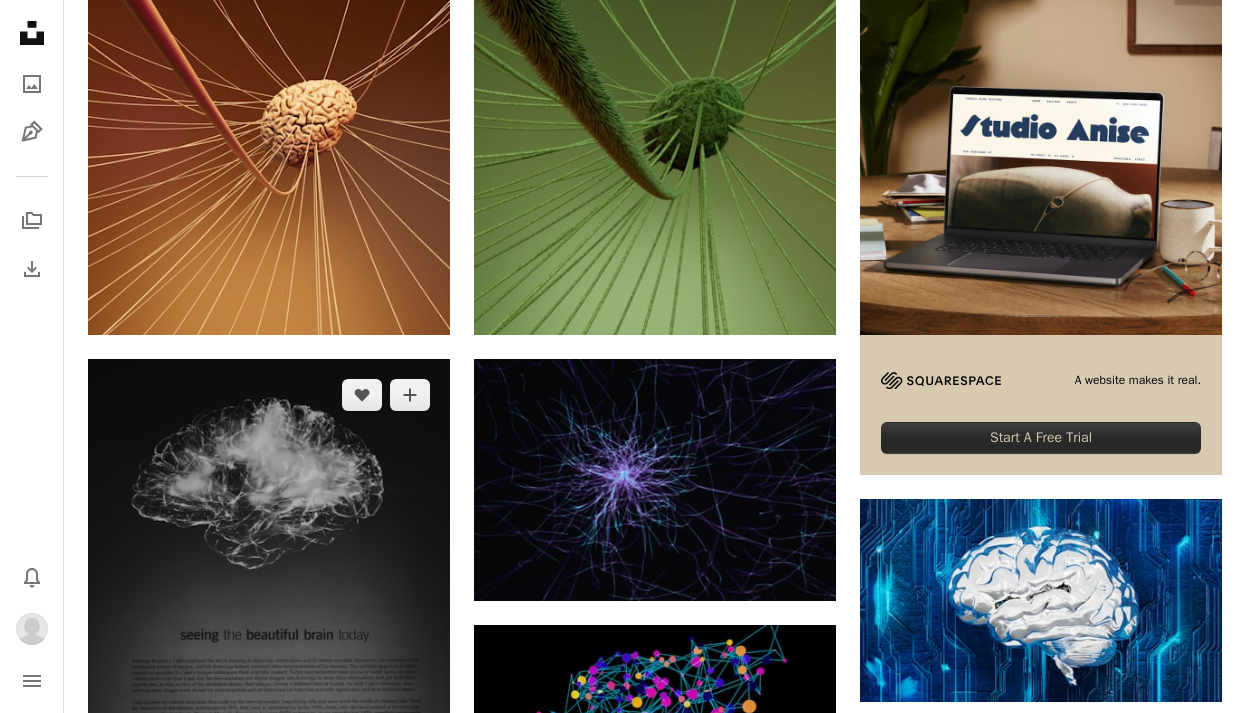 click at bounding box center (269, 630) 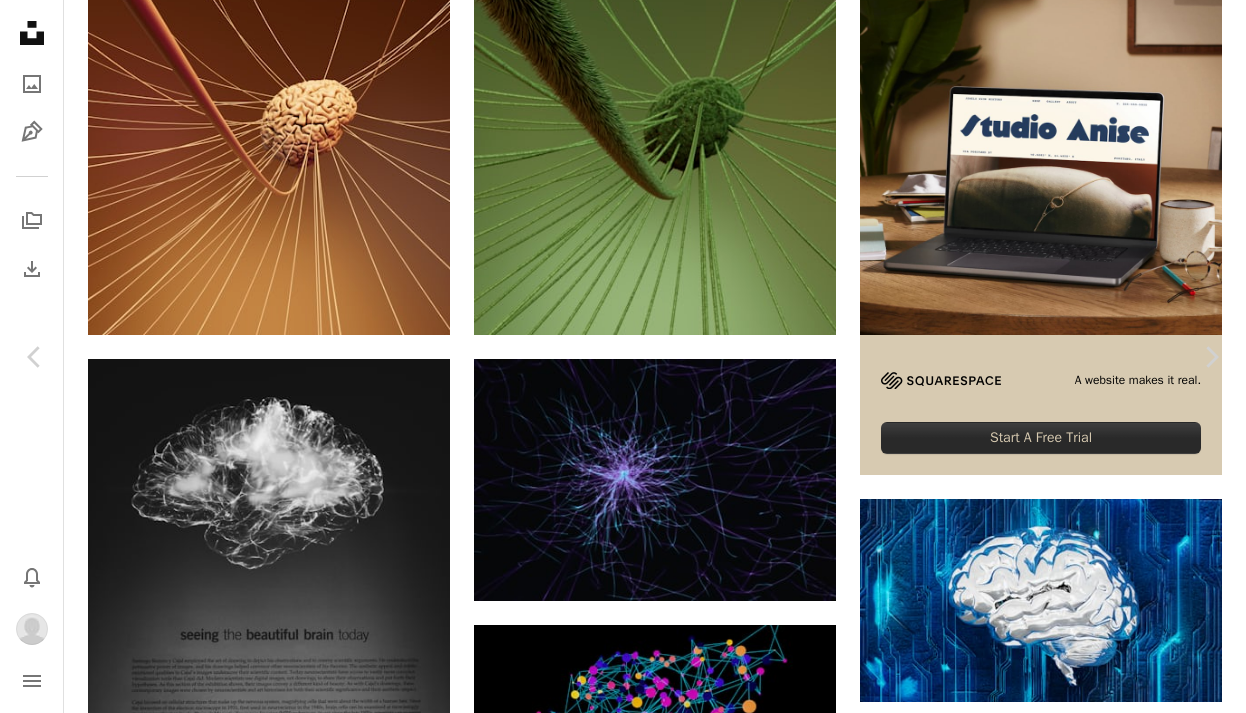 scroll, scrollTop: 4925, scrollLeft: 0, axis: vertical 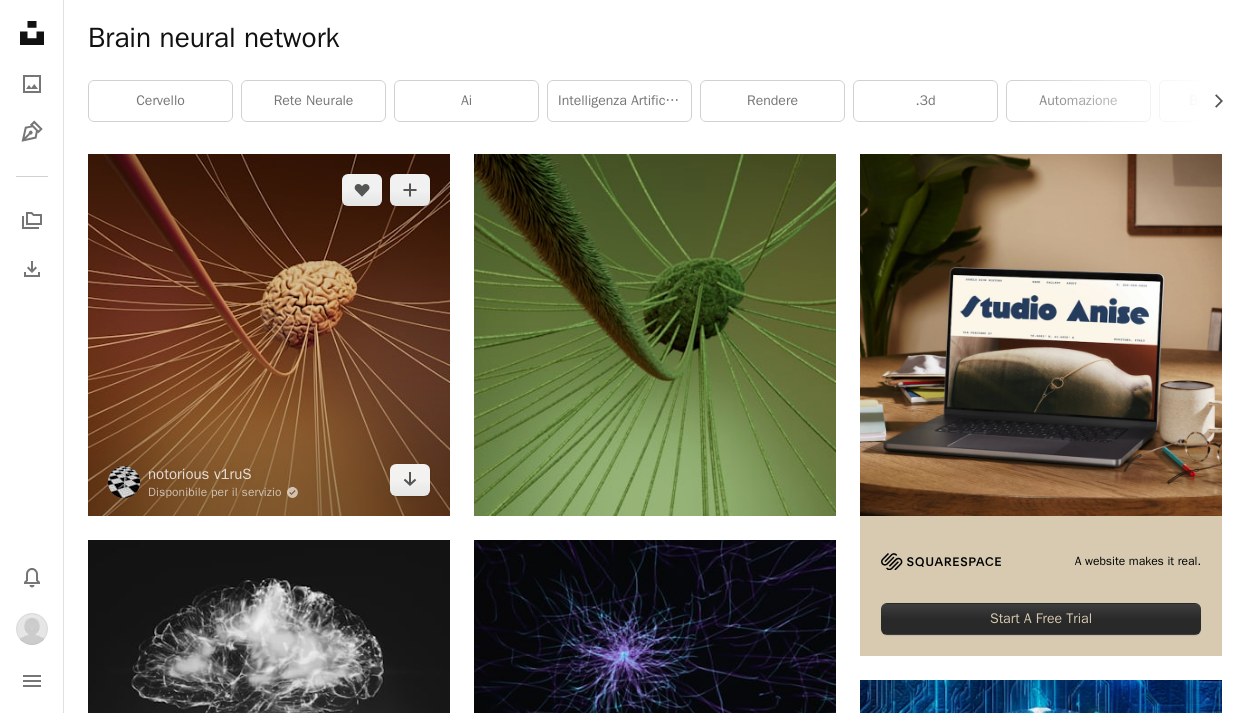 click at bounding box center [269, 335] 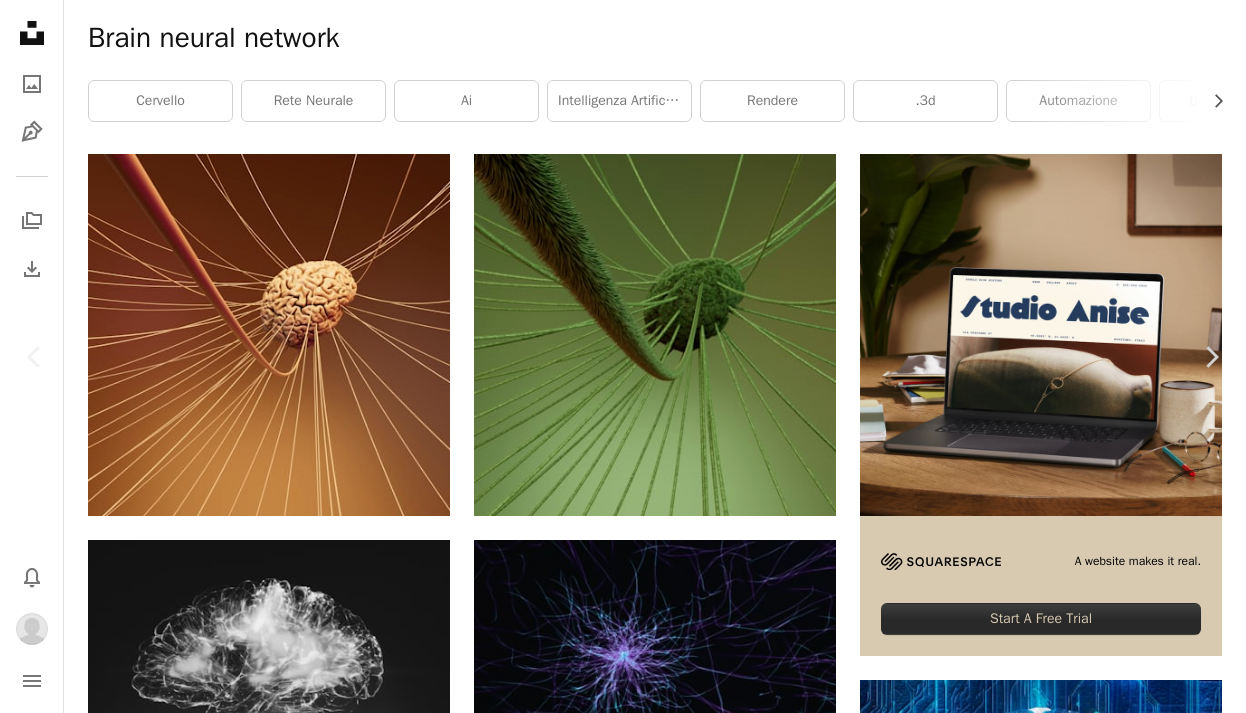 scroll, scrollTop: 0, scrollLeft: 0, axis: both 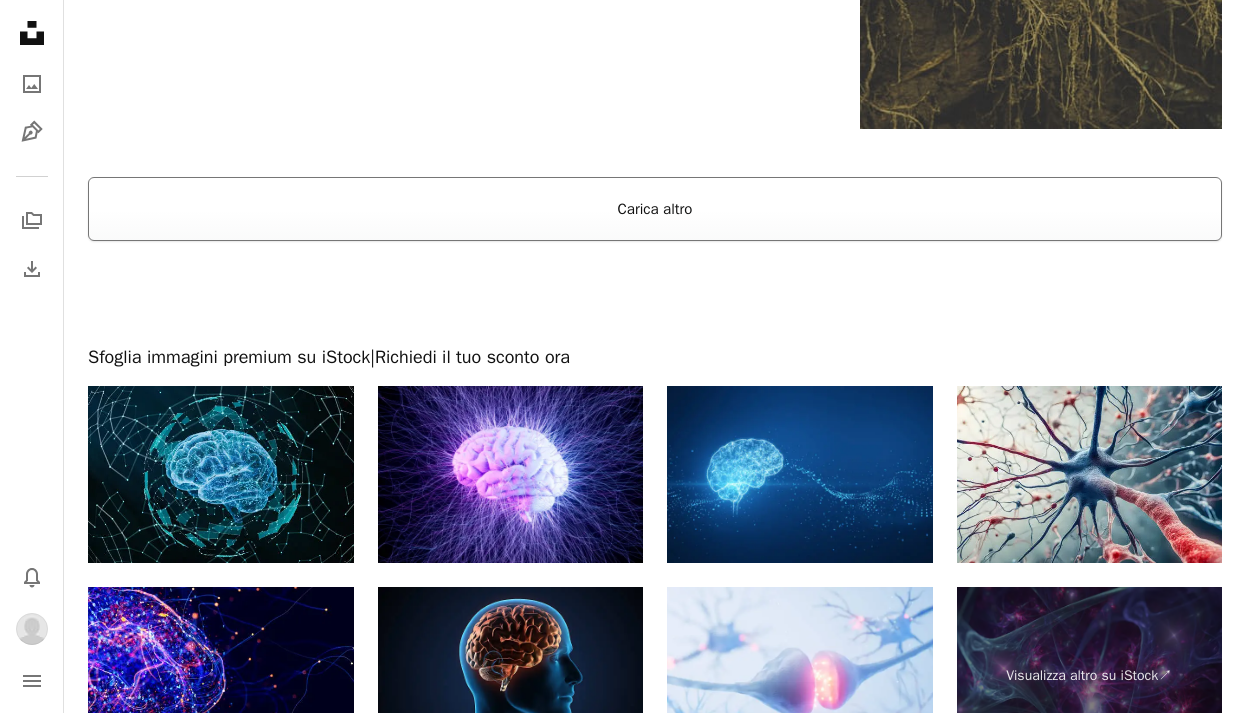 click on "Carica altro" at bounding box center (655, 209) 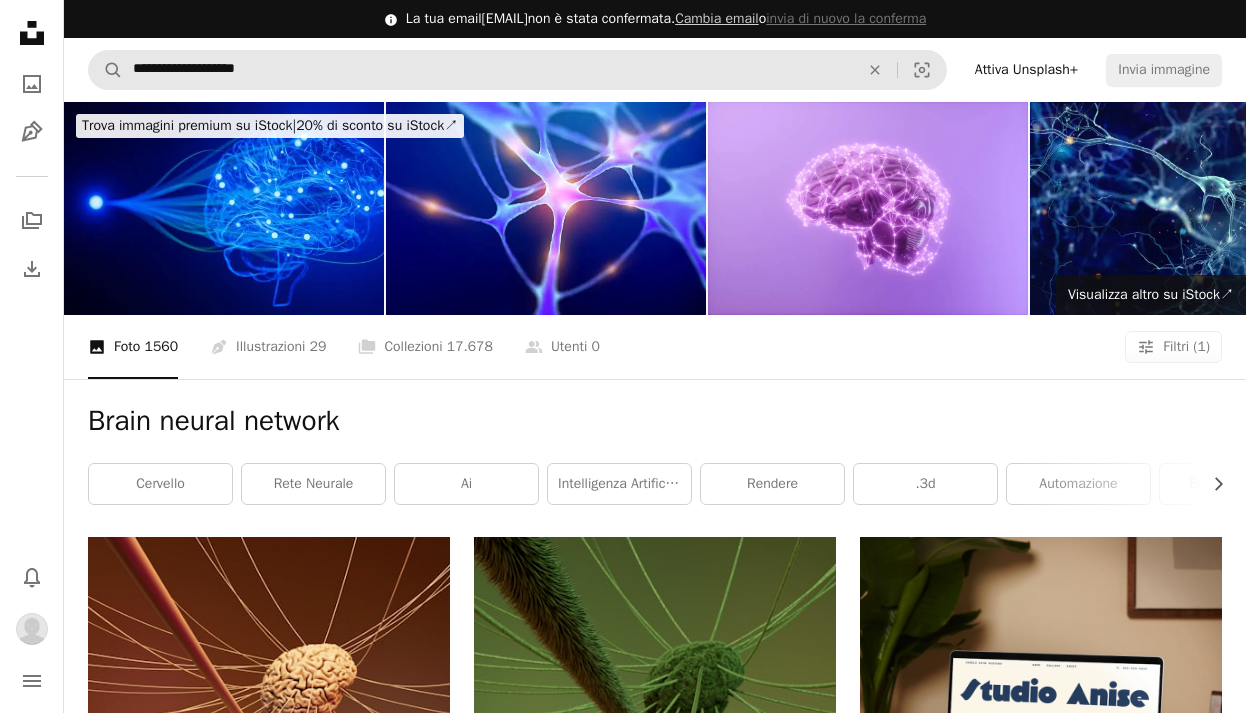 scroll, scrollTop: -1, scrollLeft: 0, axis: vertical 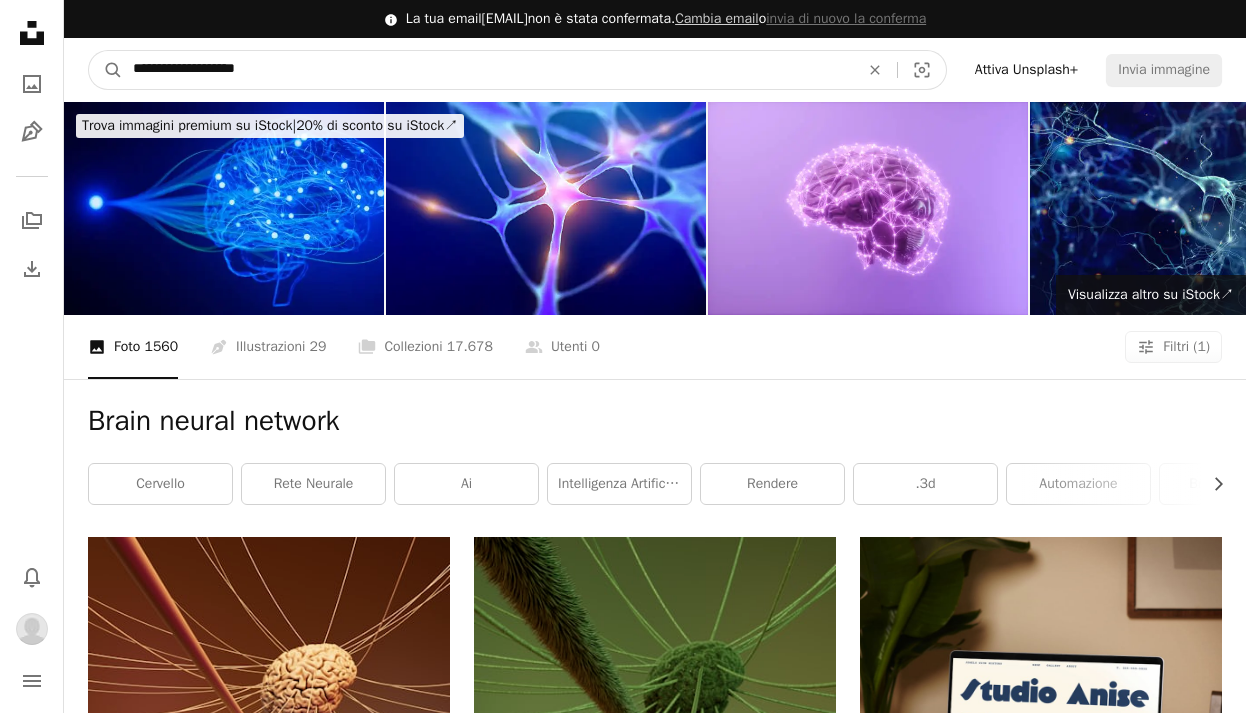 click on "**********" at bounding box center (488, 70) 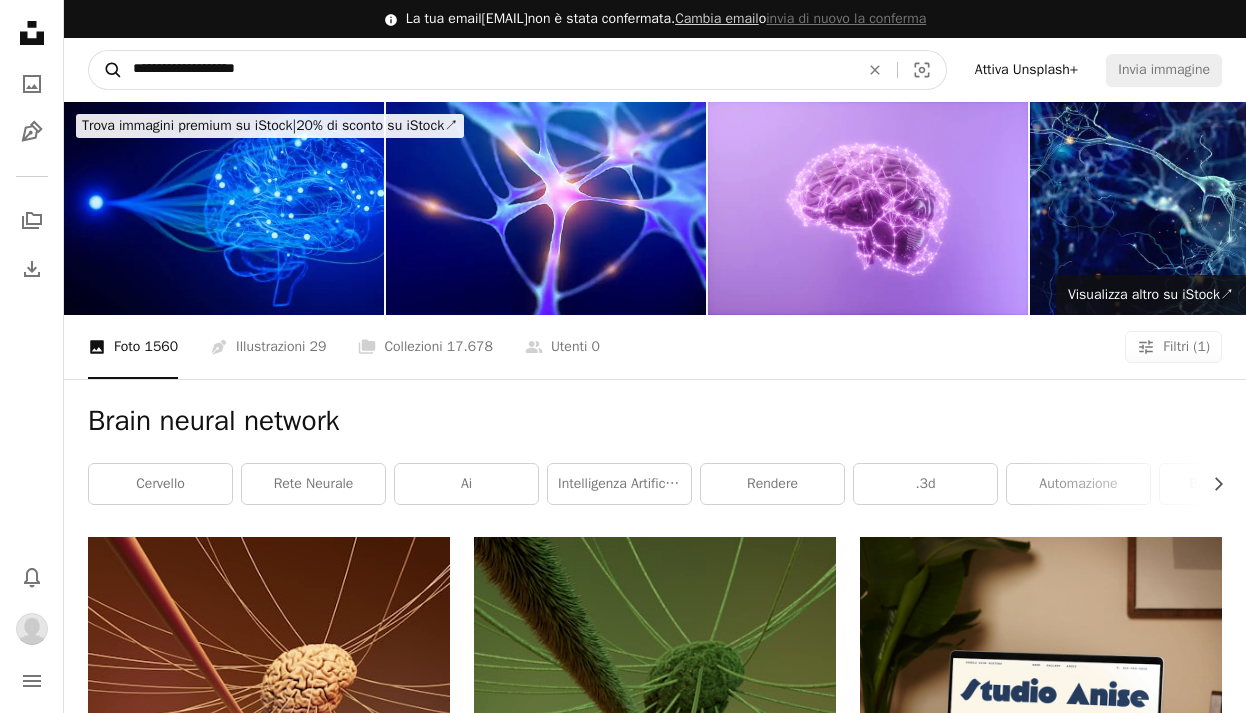 drag, startPoint x: 383, startPoint y: 79, endPoint x: 99, endPoint y: 69, distance: 284.176 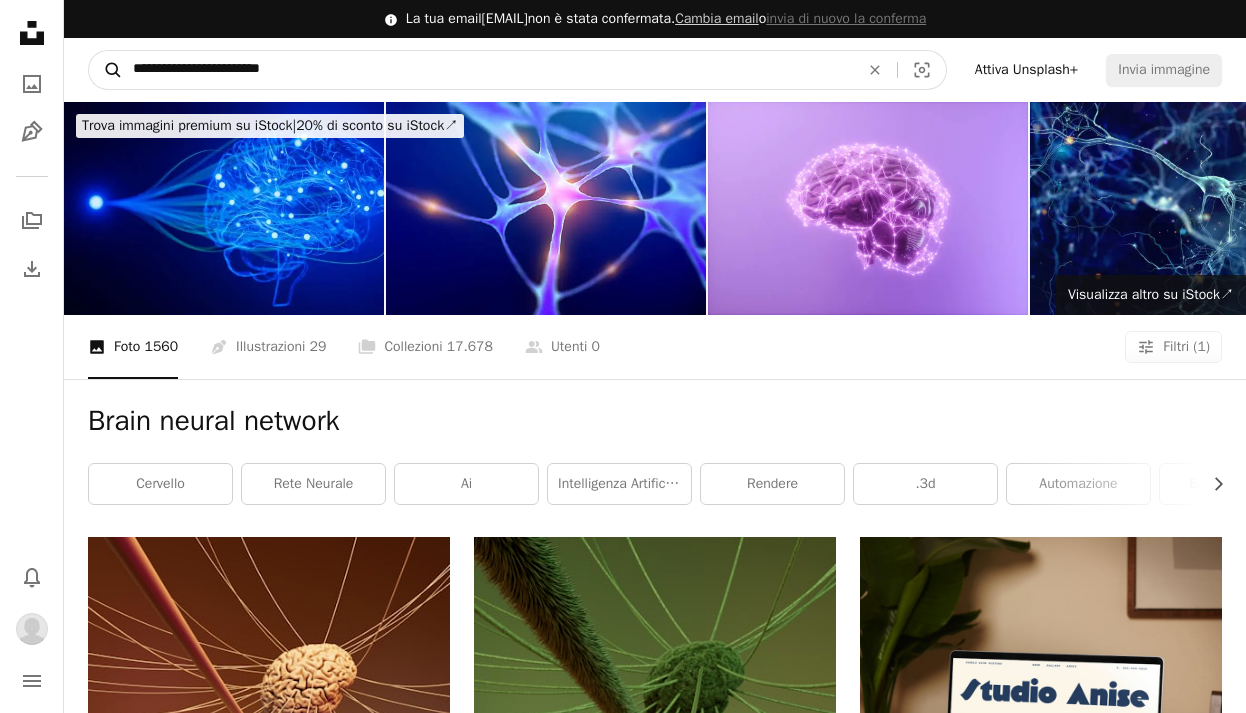 click on "A magnifying glass" at bounding box center (106, 70) 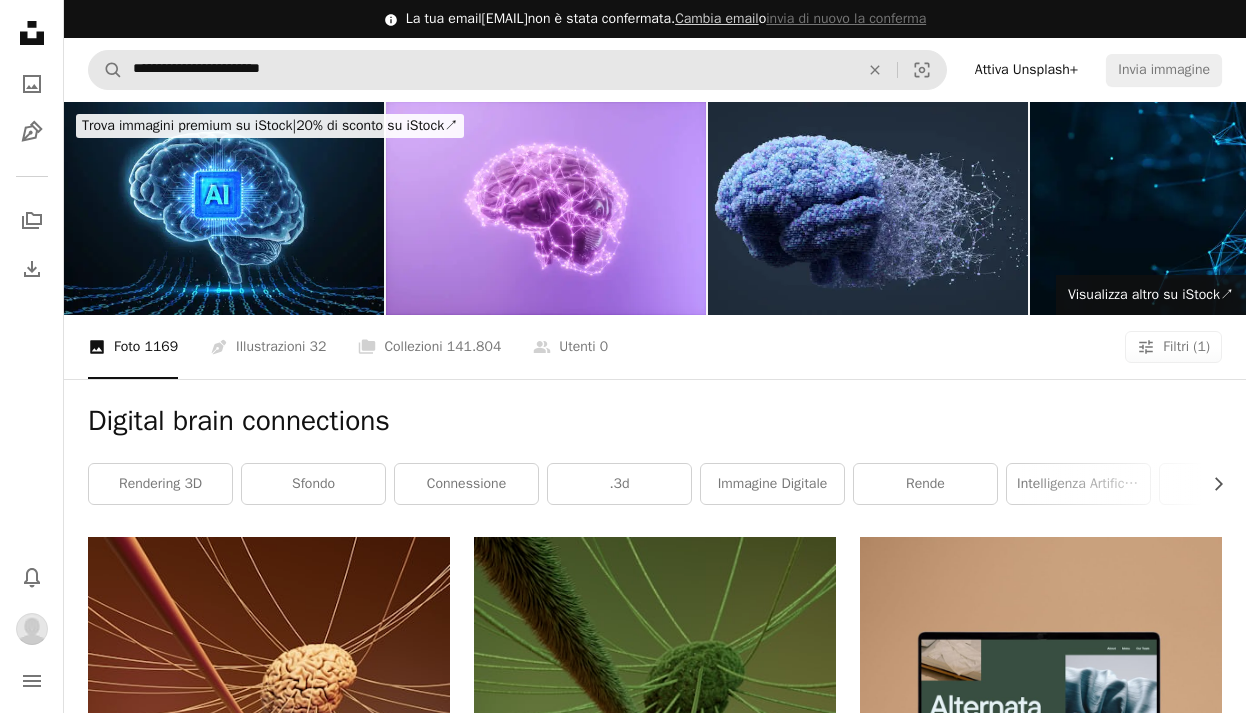 scroll, scrollTop: -1, scrollLeft: 0, axis: vertical 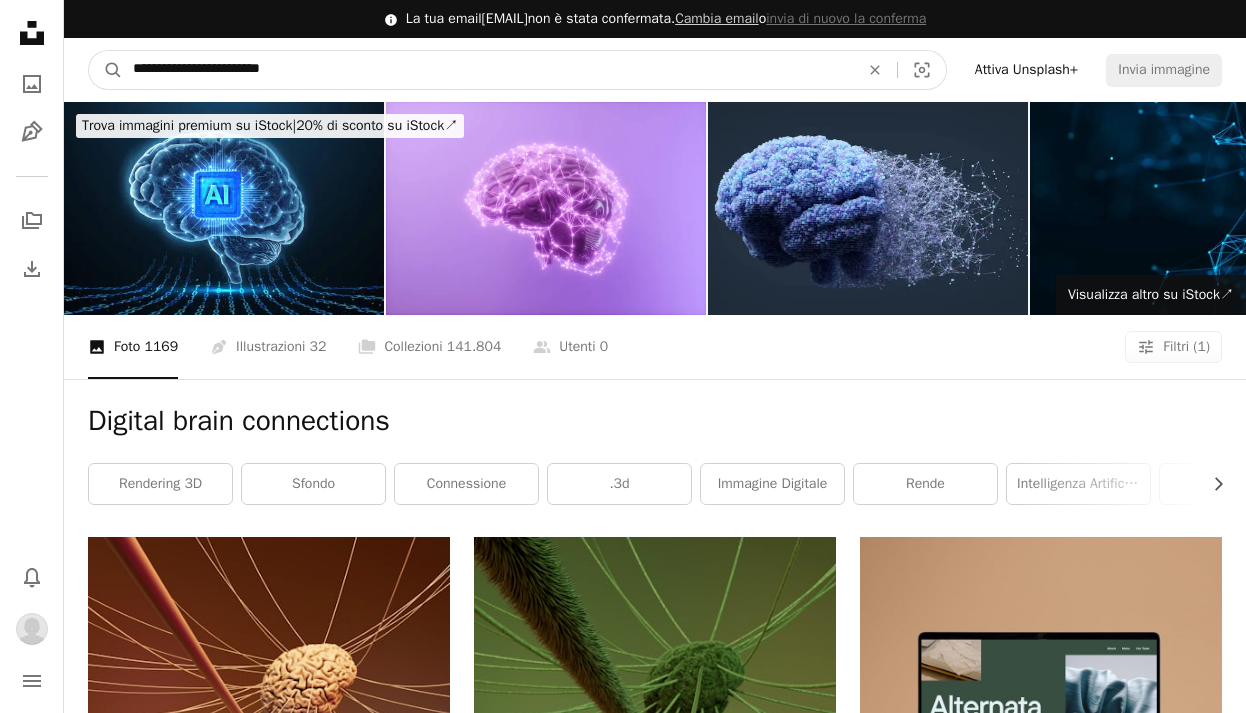 click on "**********" at bounding box center (488, 70) 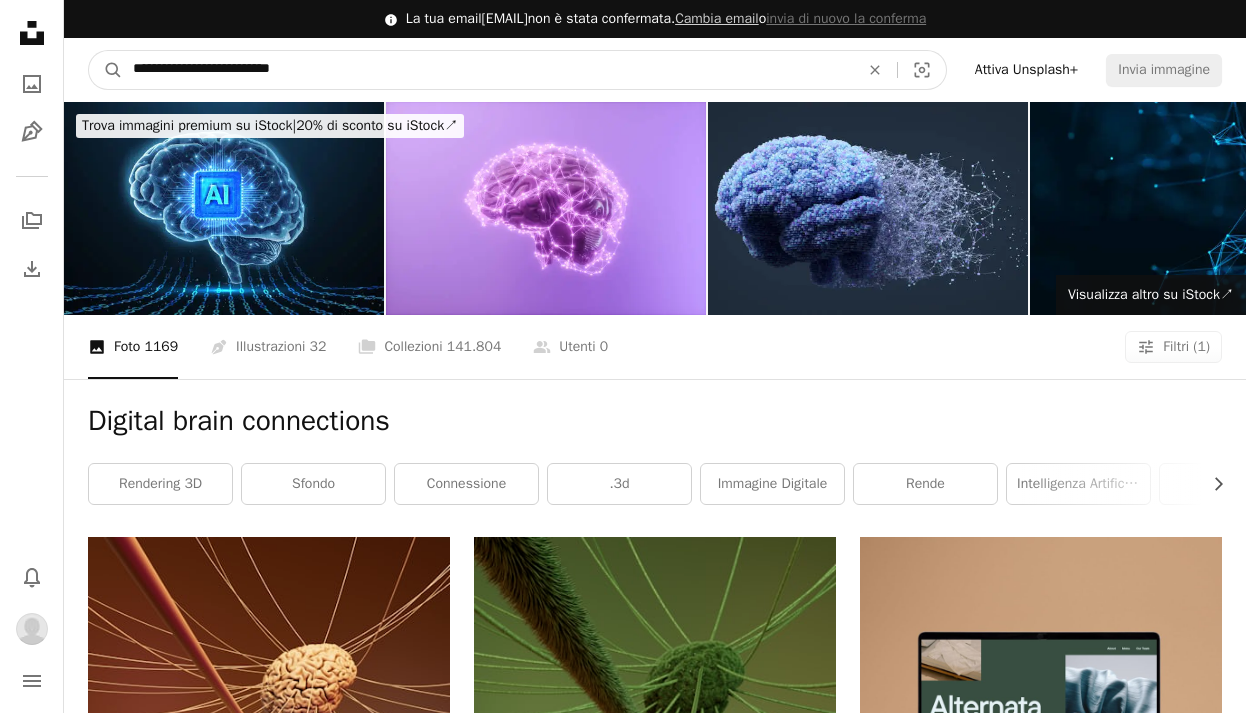click on "A magnifying glass" at bounding box center (106, 70) 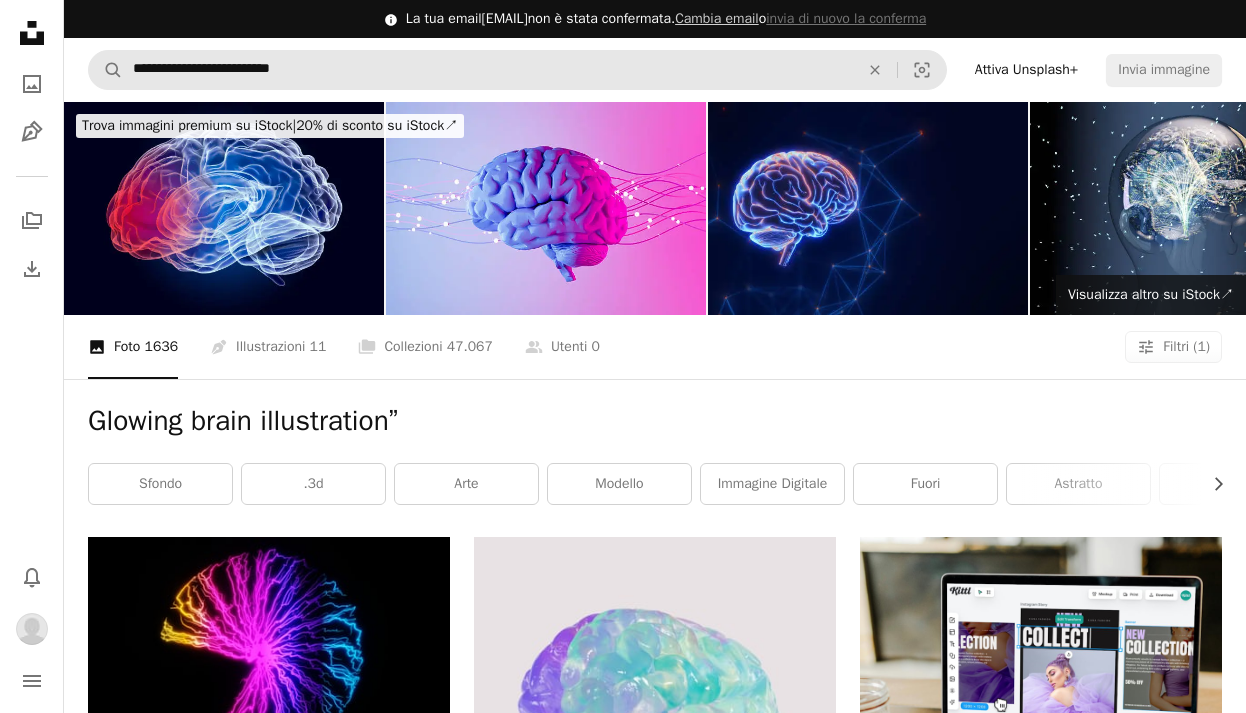 scroll, scrollTop: -1, scrollLeft: 0, axis: vertical 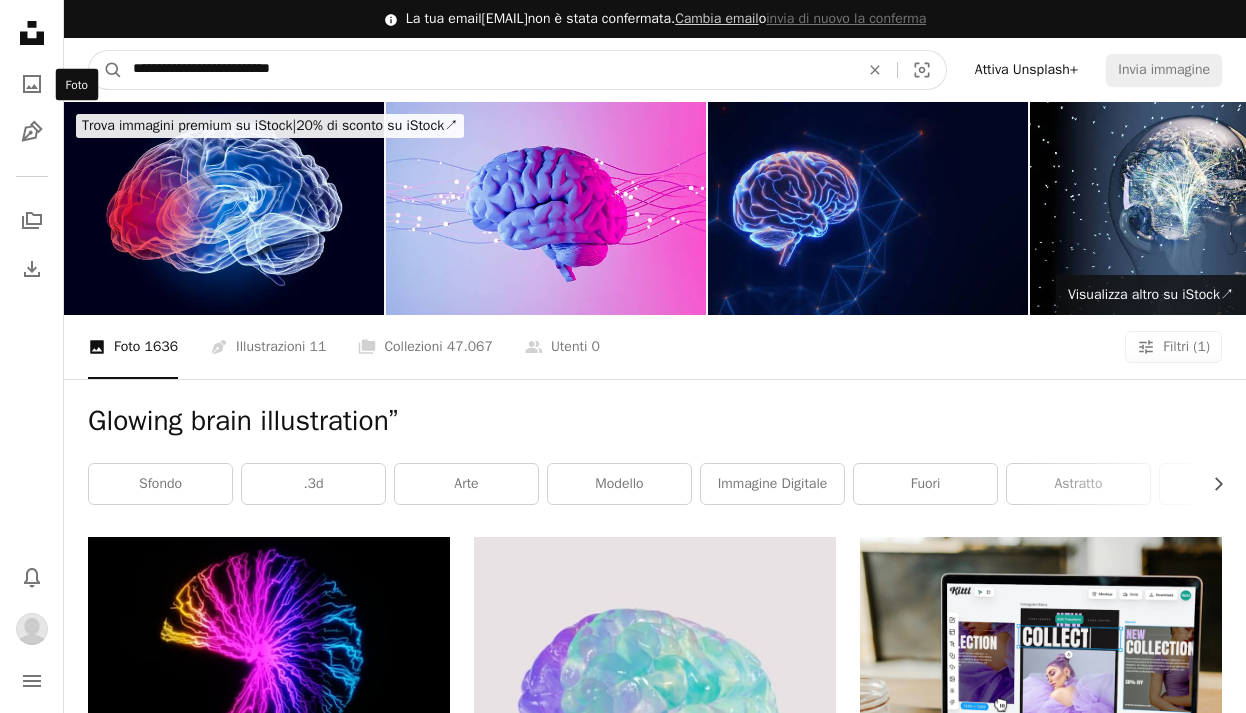 drag, startPoint x: 451, startPoint y: 66, endPoint x: 21, endPoint y: 61, distance: 430.02908 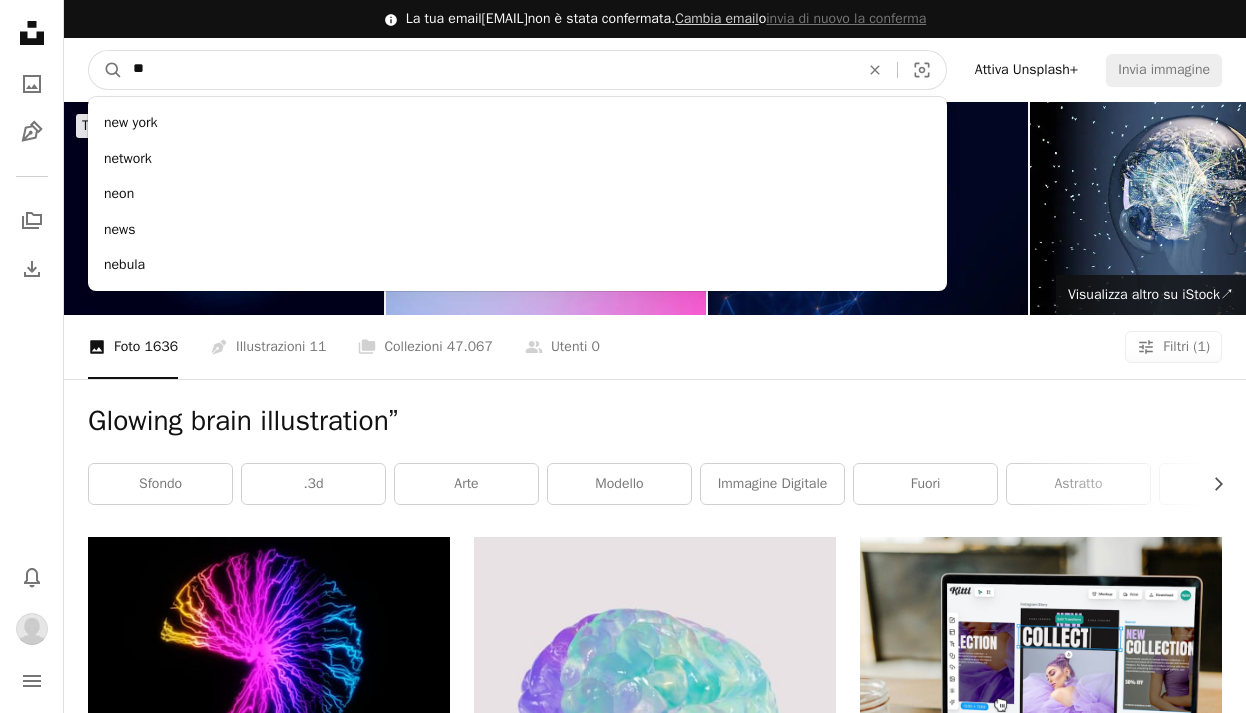type on "*" 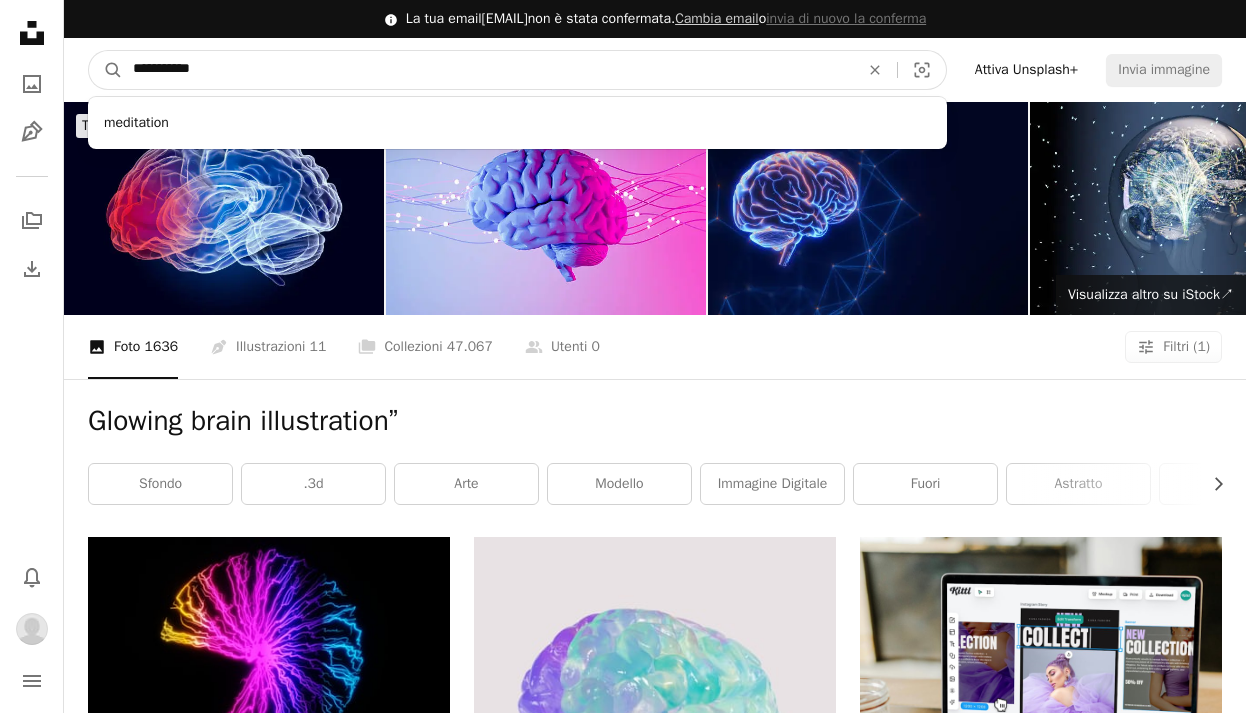 type on "**********" 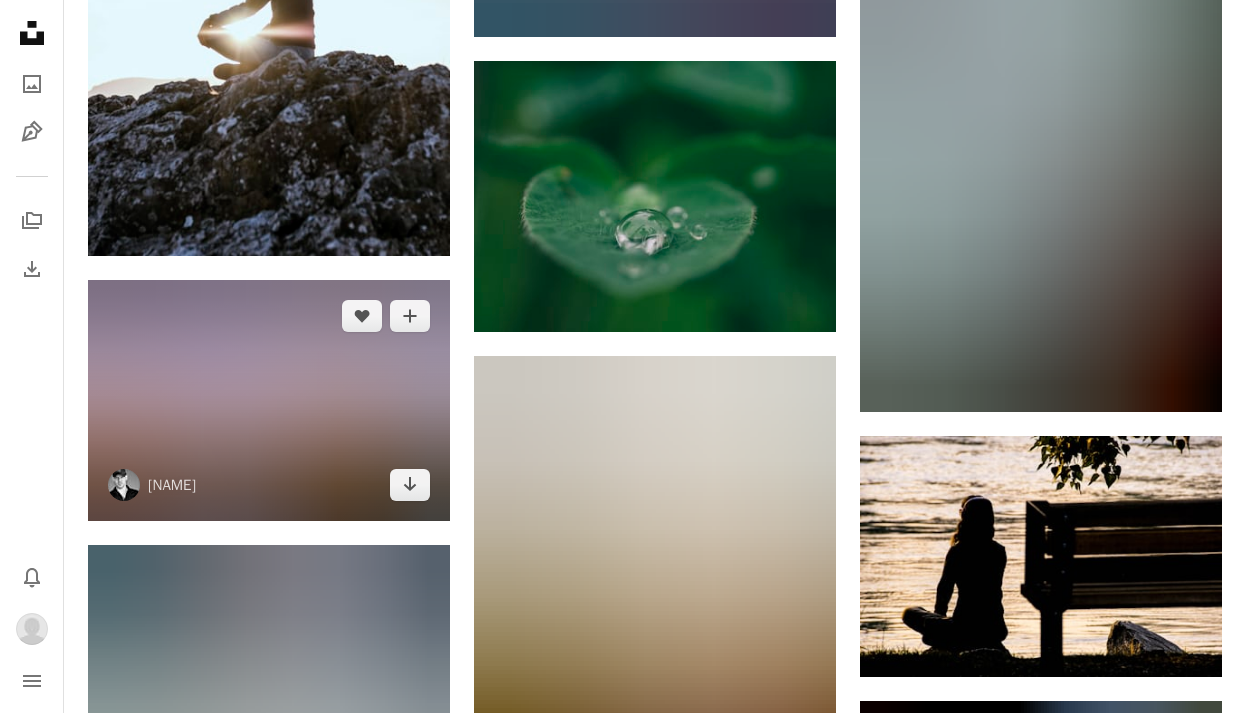 scroll, scrollTop: 8576, scrollLeft: 0, axis: vertical 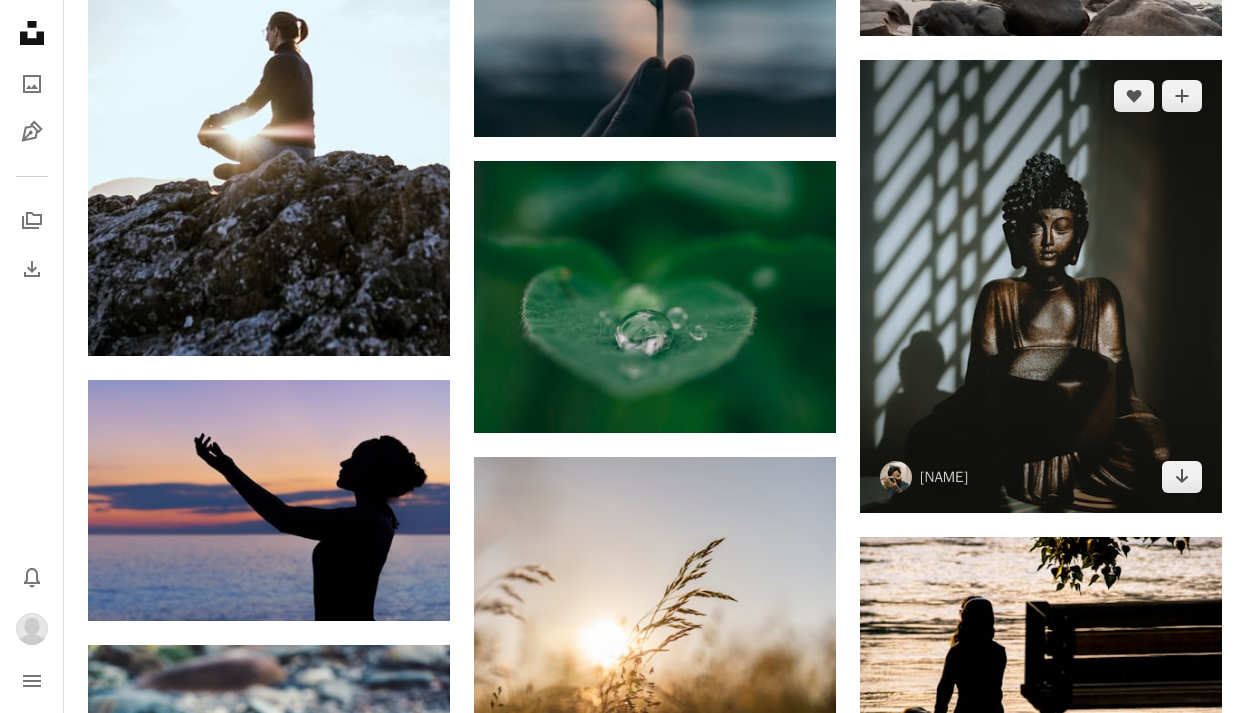 click at bounding box center (1041, 286) 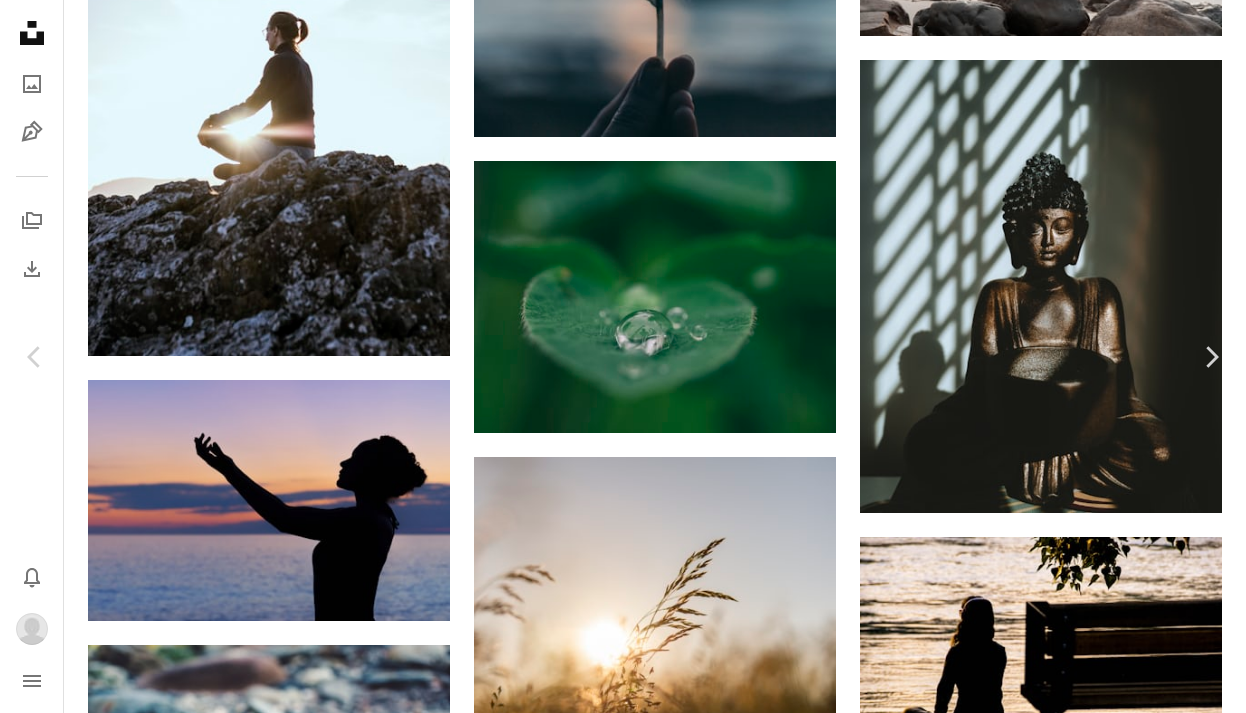 scroll, scrollTop: 2558, scrollLeft: 0, axis: vertical 